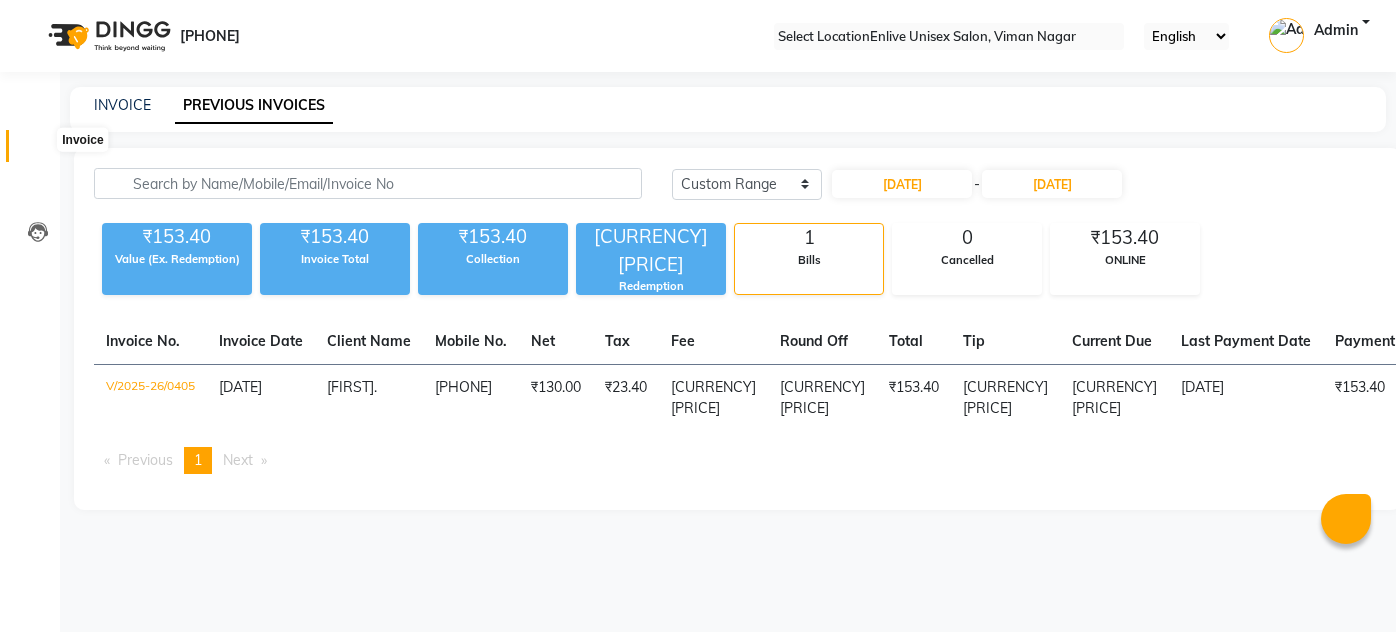 scroll, scrollTop: 0, scrollLeft: 0, axis: both 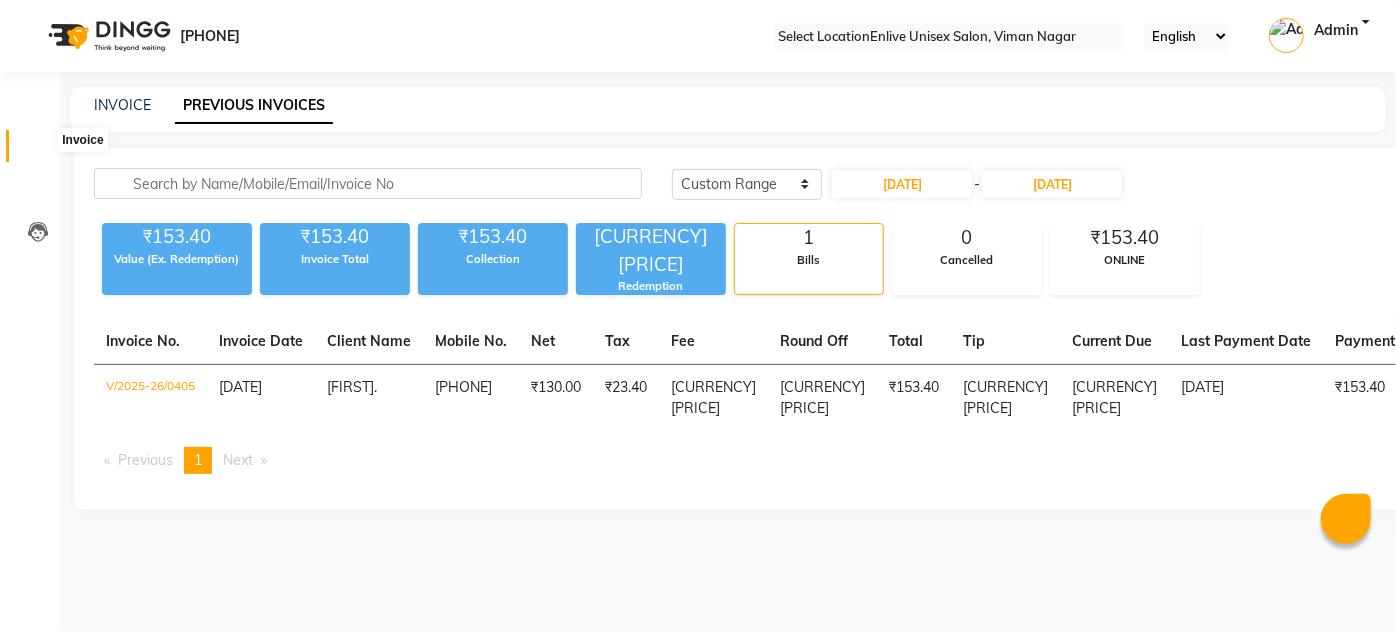 click at bounding box center [38, 151] 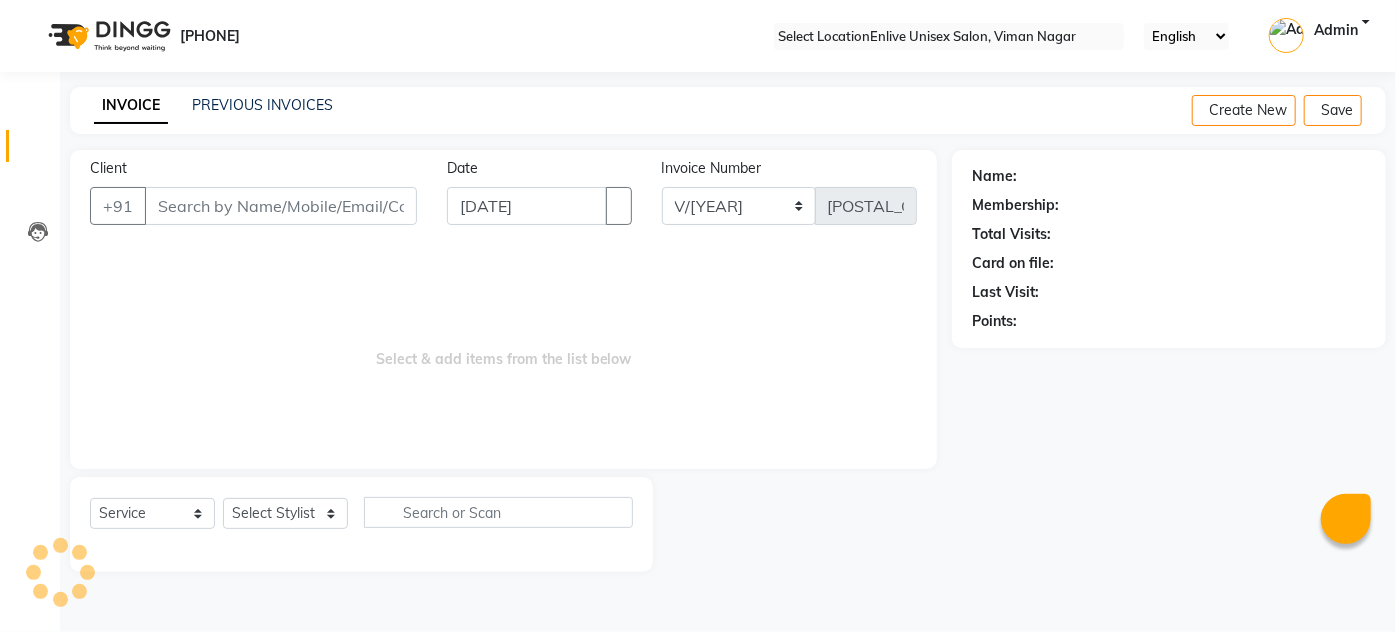 click on "Client" at bounding box center (281, 206) 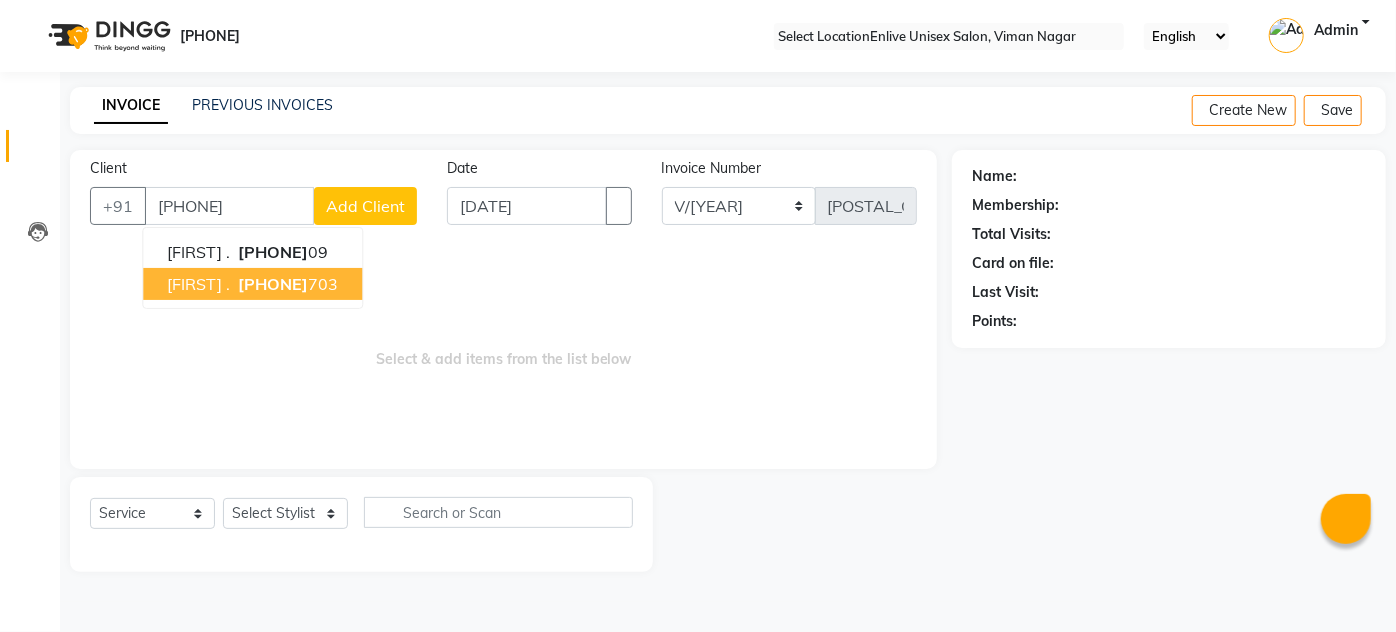click on "[FIRST] ." at bounding box center (198, 284) 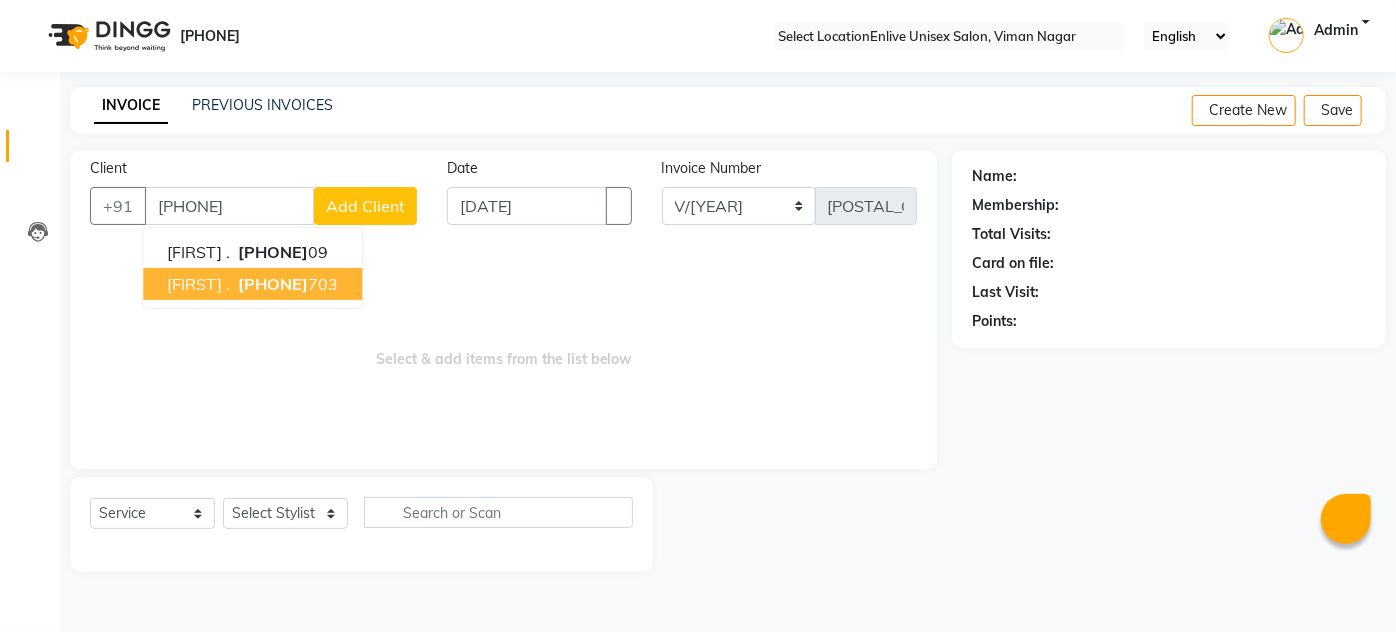 type on "[PHONE]" 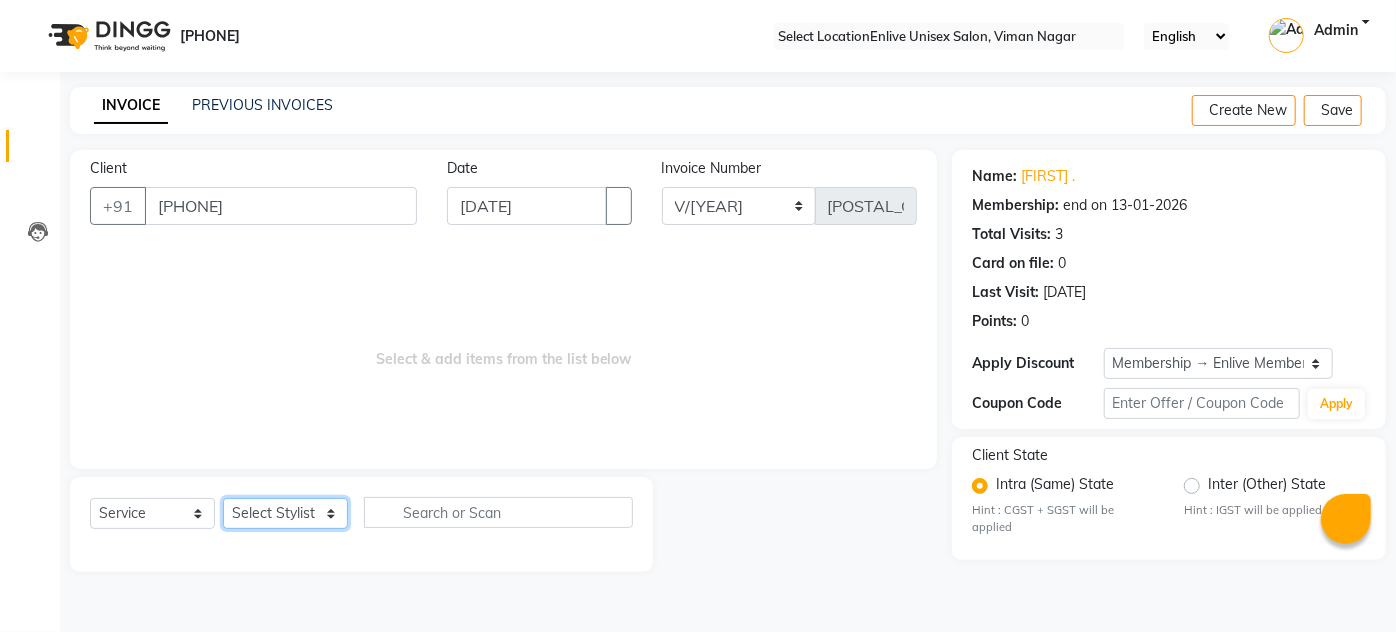 click on "Select Stylist Amin Shaikh Arti lohar Jyoti Namrata Nitin Sir Roshani sameer Shubhangi Vikas Yasmeen" at bounding box center (285, 513) 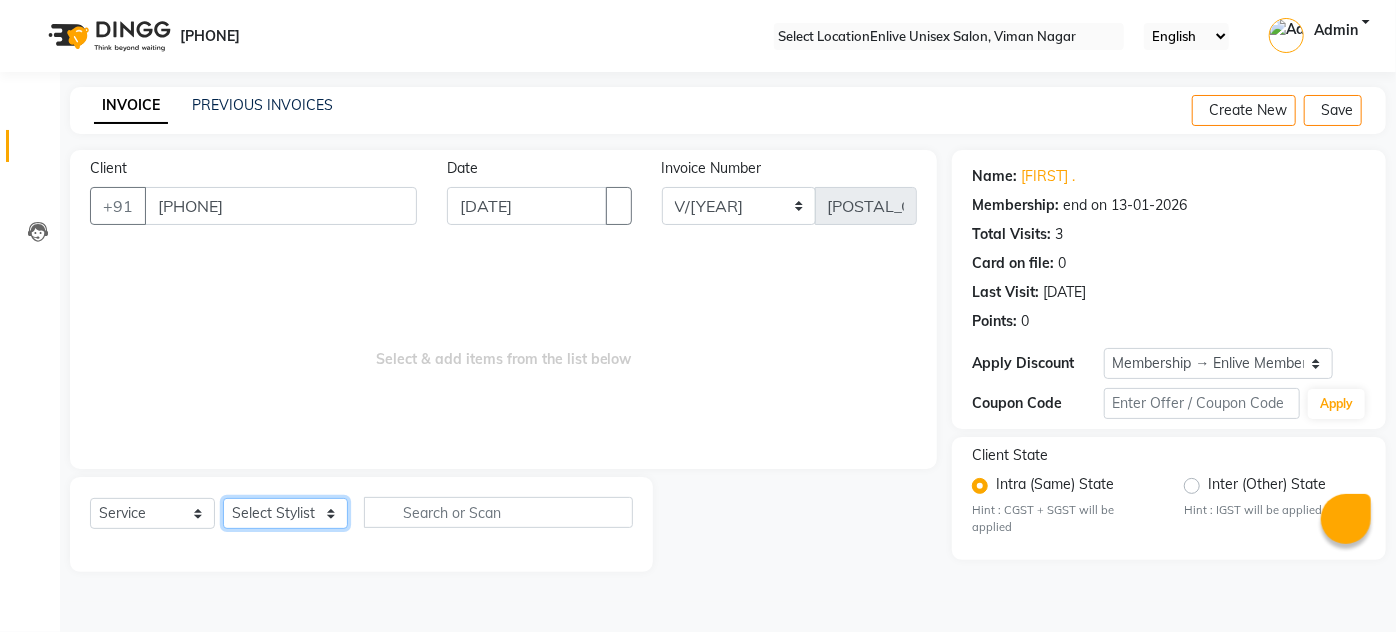 select on "[NUMBER]" 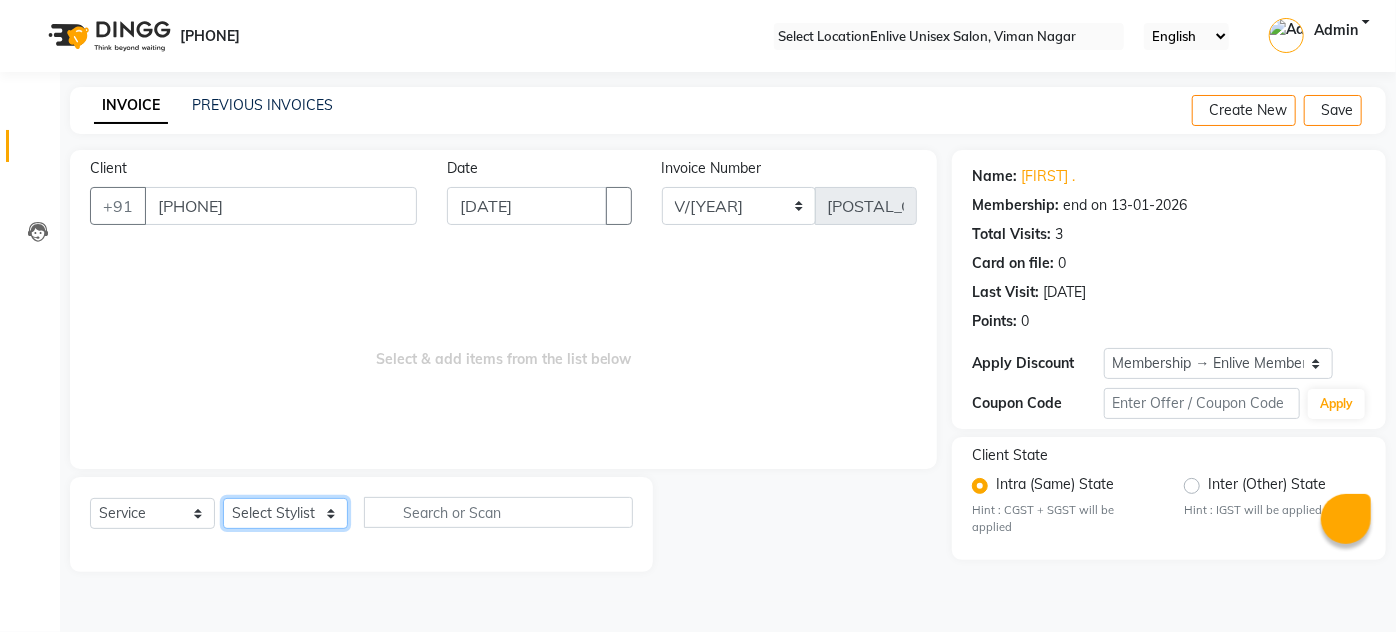 click on "Select Stylist Amin Shaikh Arti lohar Jyoti Namrata Nitin Sir Roshani sameer Shubhangi Vikas Yasmeen" at bounding box center [285, 513] 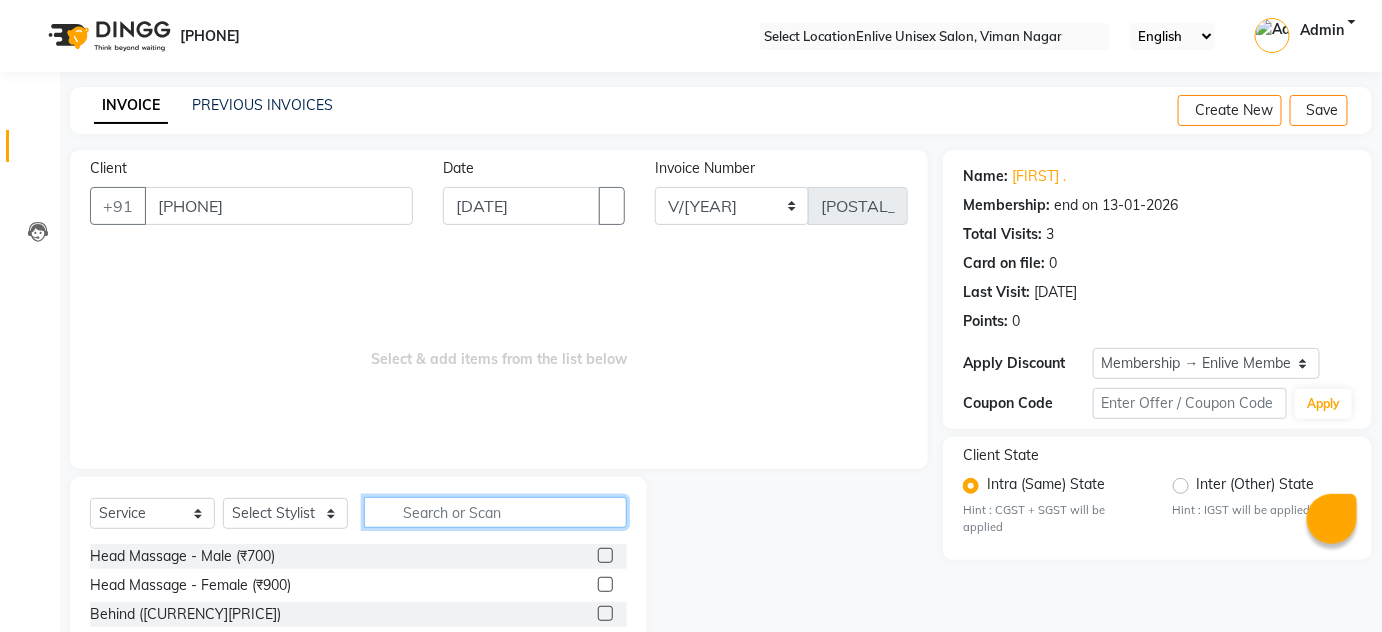 click at bounding box center (495, 512) 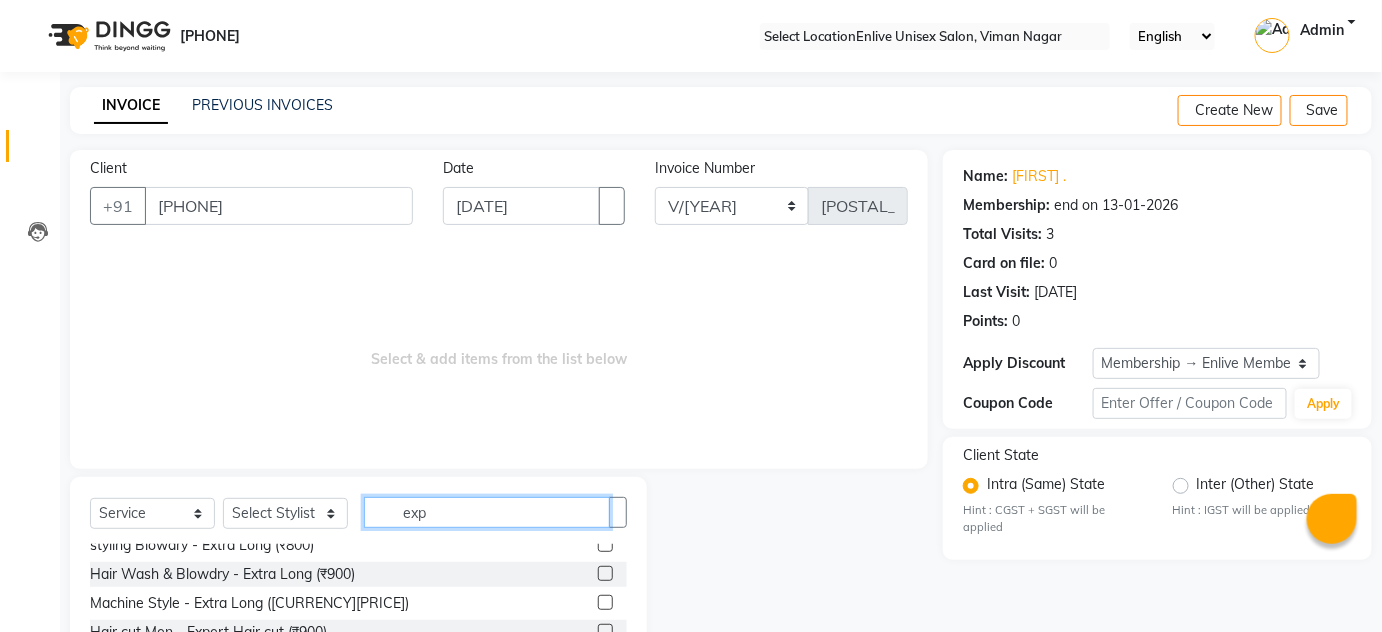 scroll, scrollTop: 0, scrollLeft: 0, axis: both 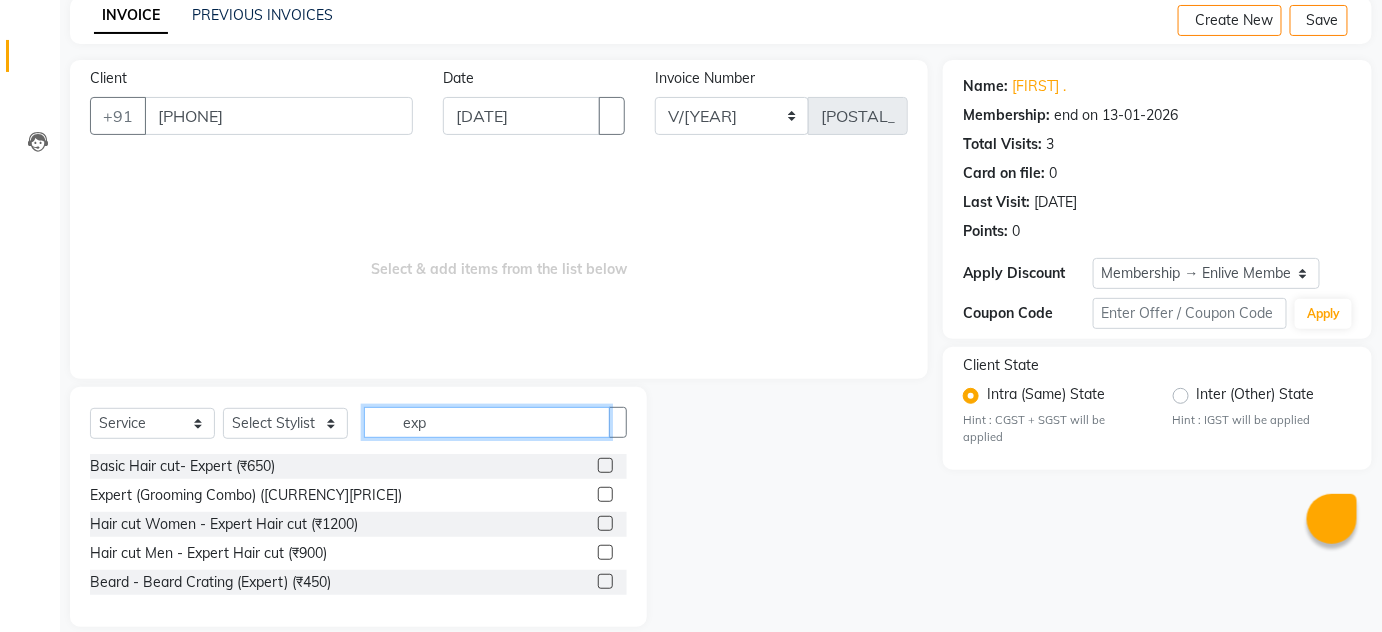 type on "exp" 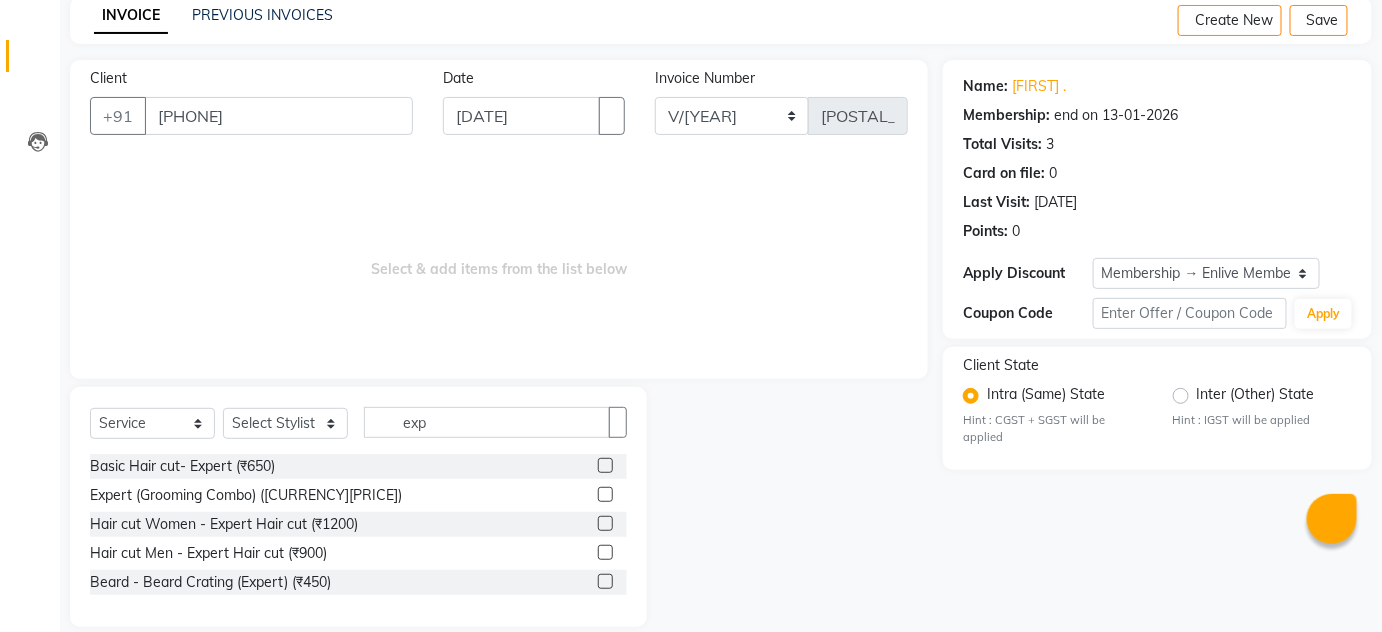 click at bounding box center (605, 552) 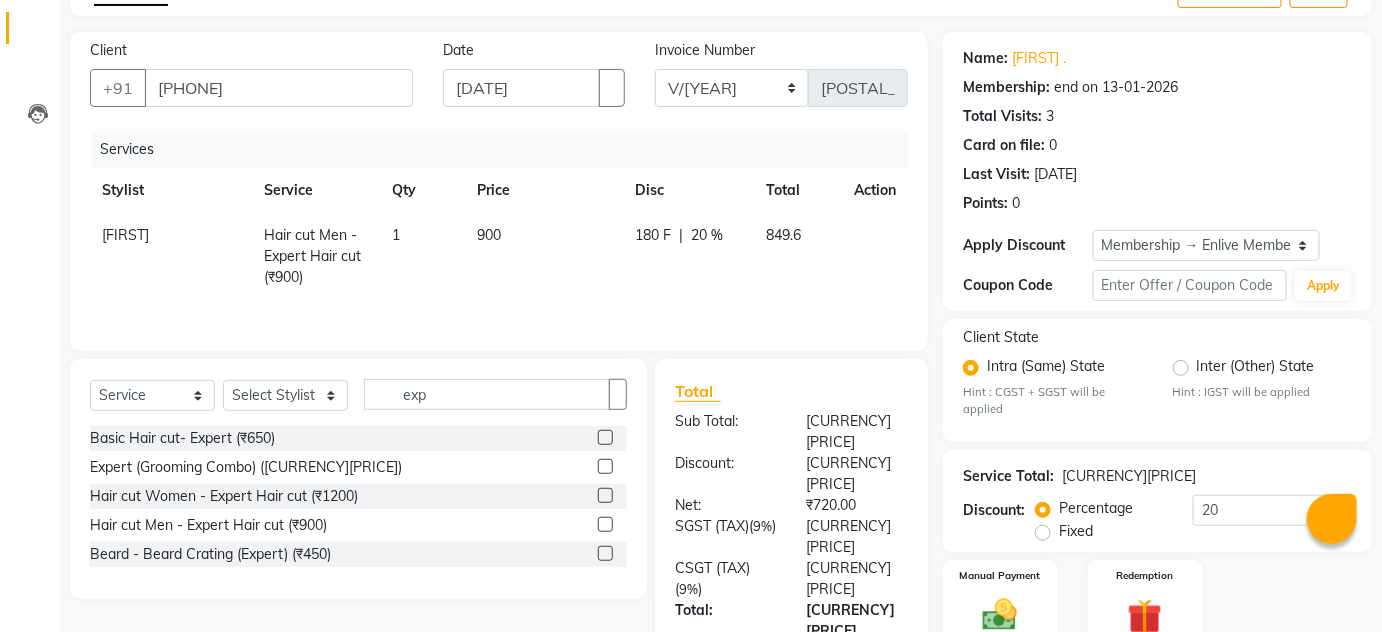 scroll, scrollTop: 27, scrollLeft: 0, axis: vertical 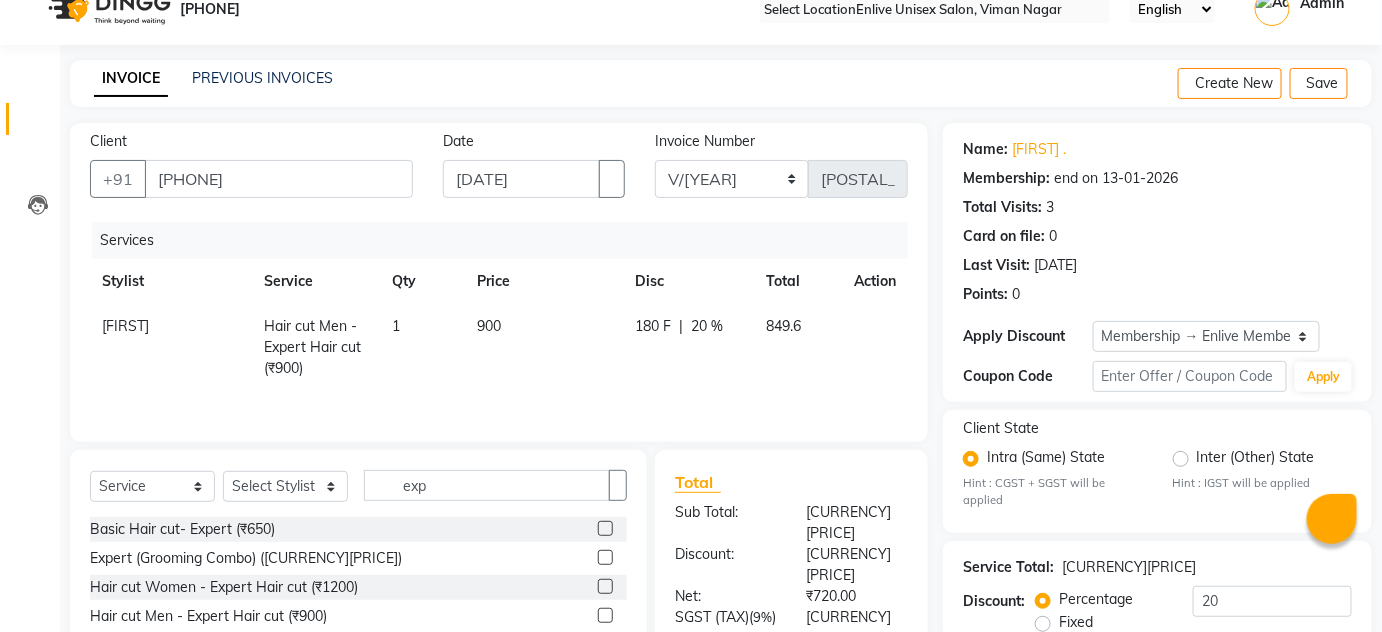 click on "Name: [FIRST] . Membership: end on [DATE] Total Visits: 3 Card on file: 0 Last Visit: [DATE] Points: 0" at bounding box center (1157, 218) 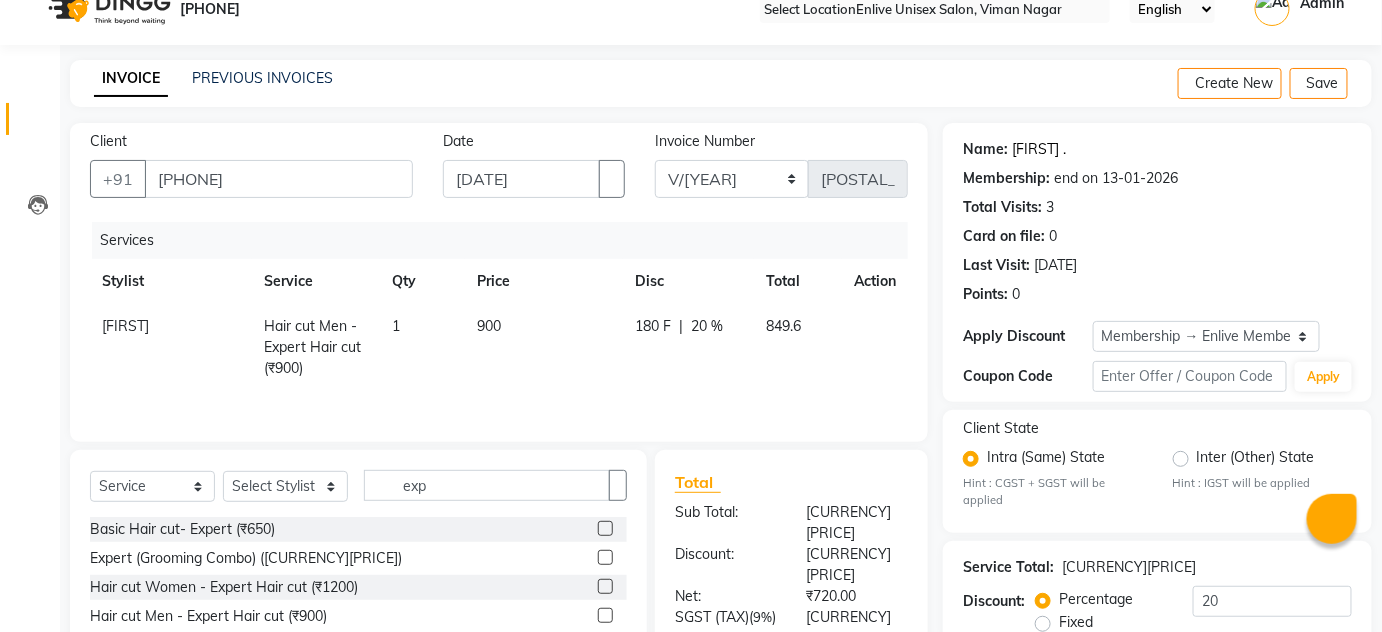 click on "[FIRST] ." at bounding box center (1039, 149) 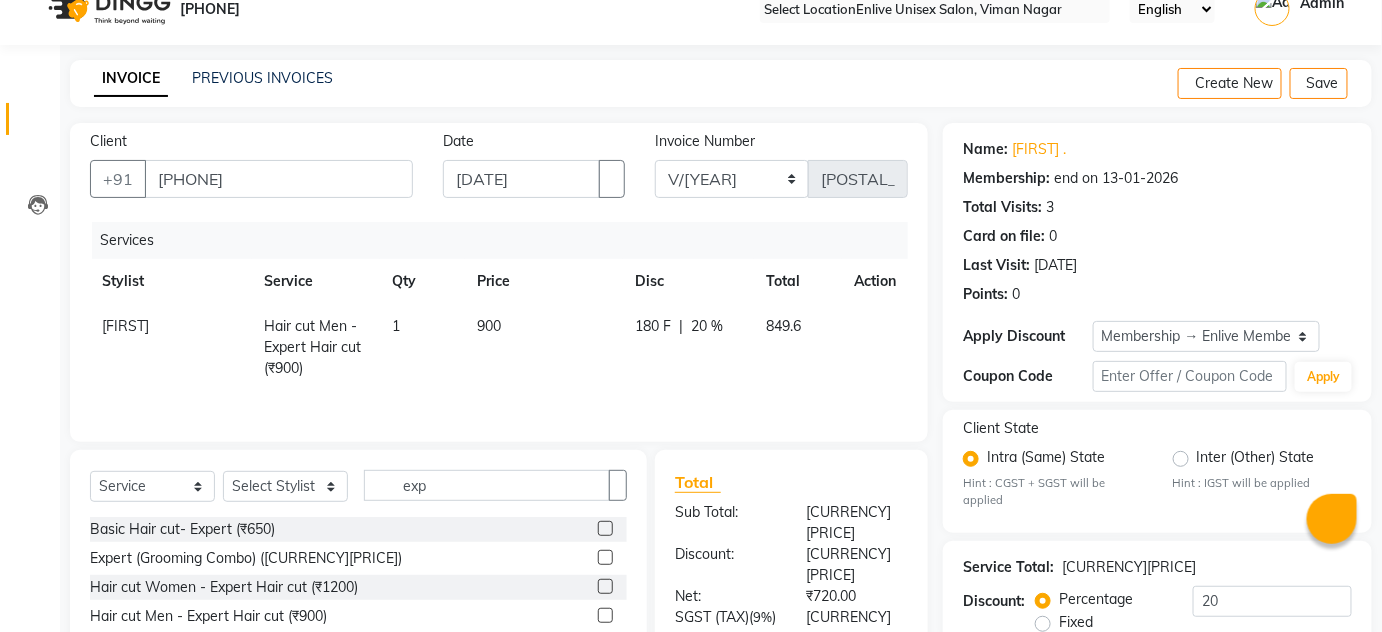scroll, scrollTop: 209, scrollLeft: 0, axis: vertical 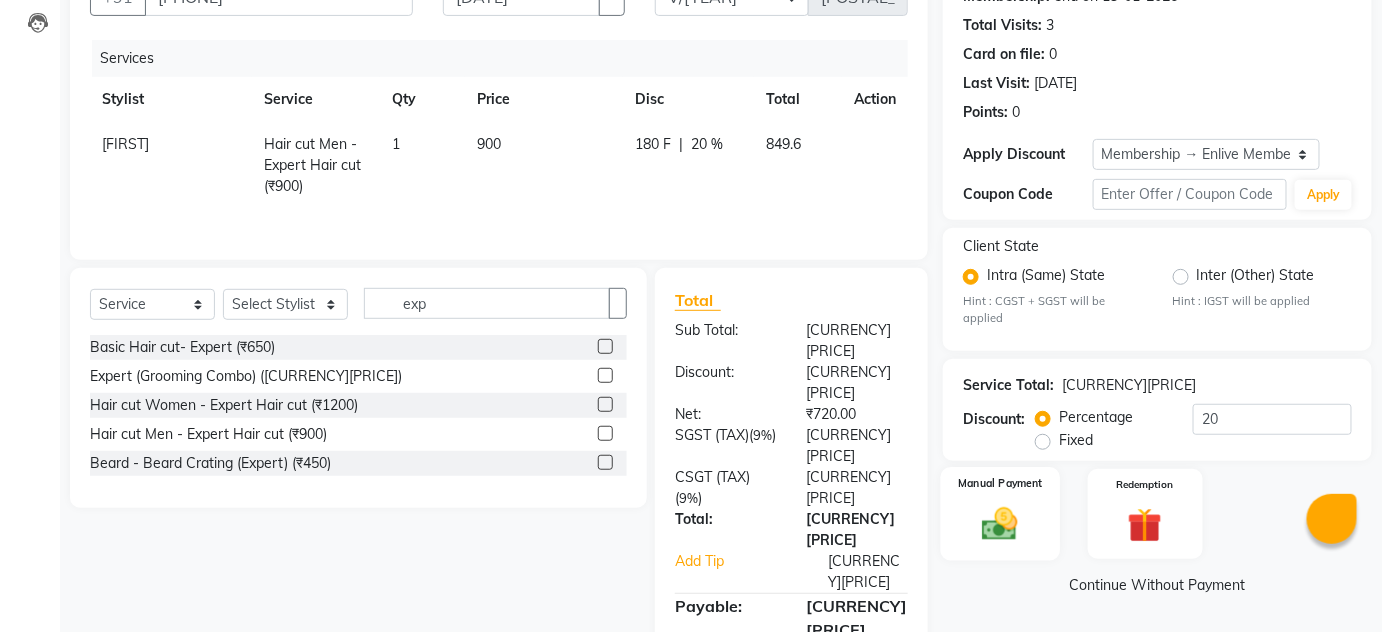 click on "Manual Payment" at bounding box center [1000, 513] 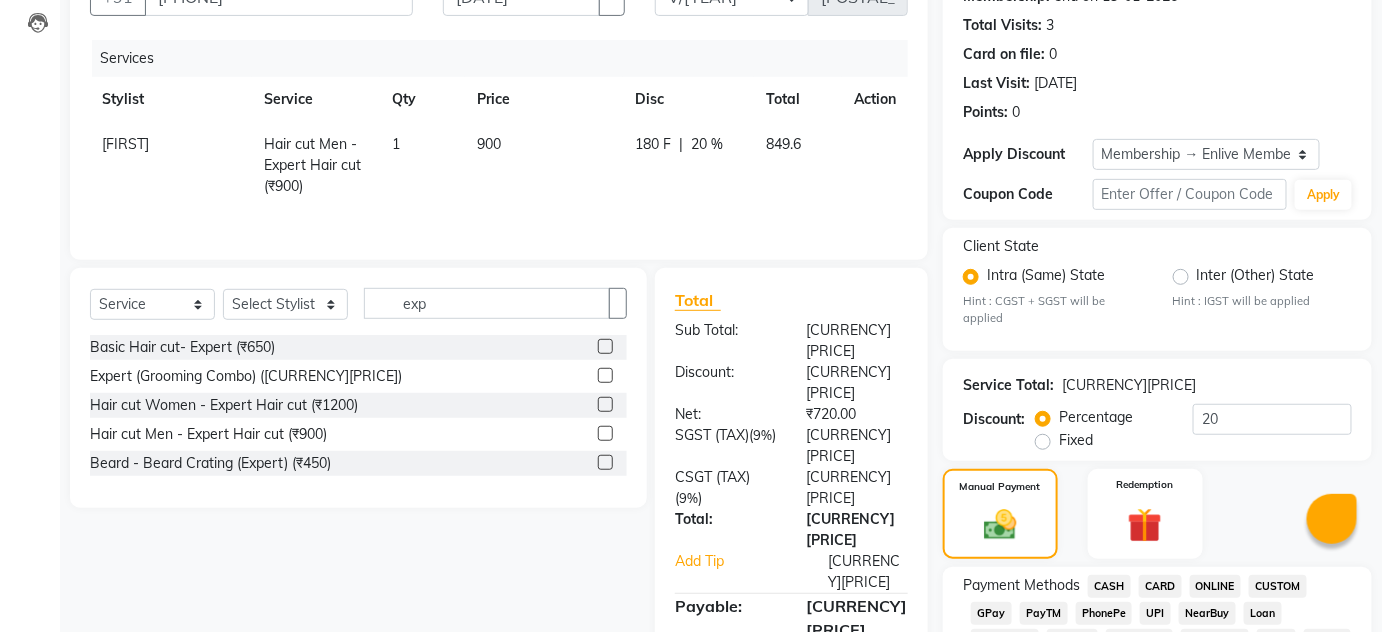 click on "ONLINE" at bounding box center (1109, 586) 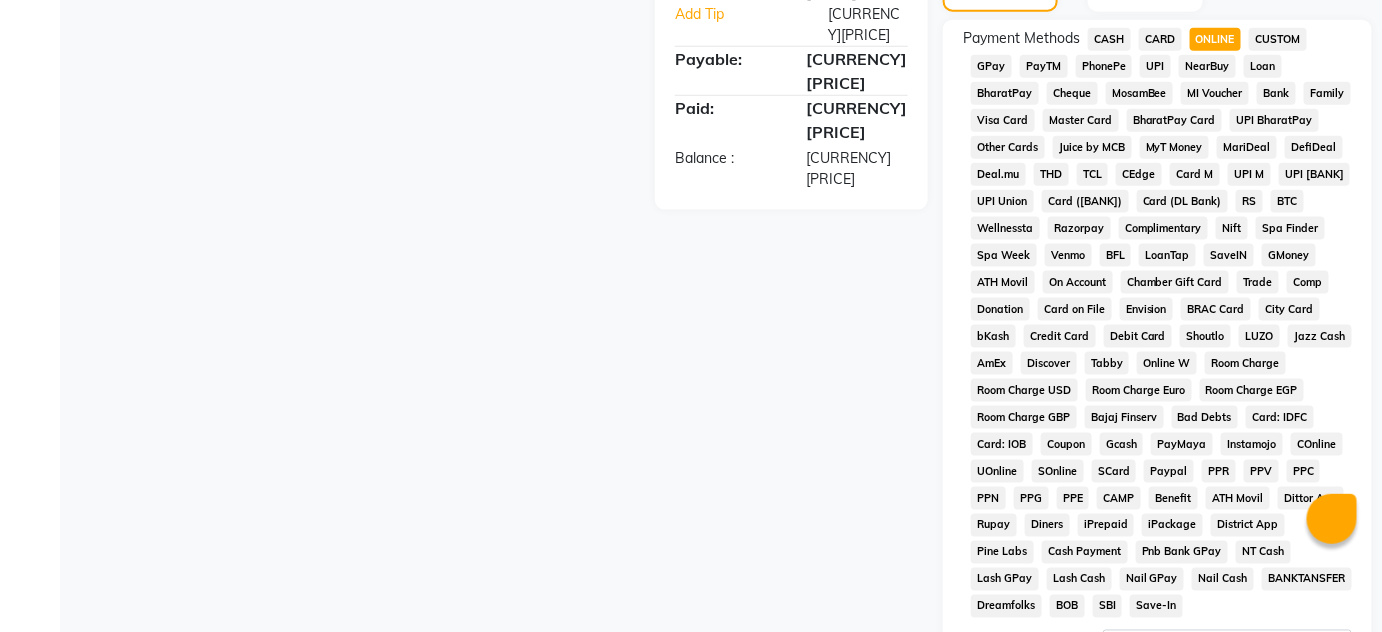 scroll, scrollTop: 1021, scrollLeft: 0, axis: vertical 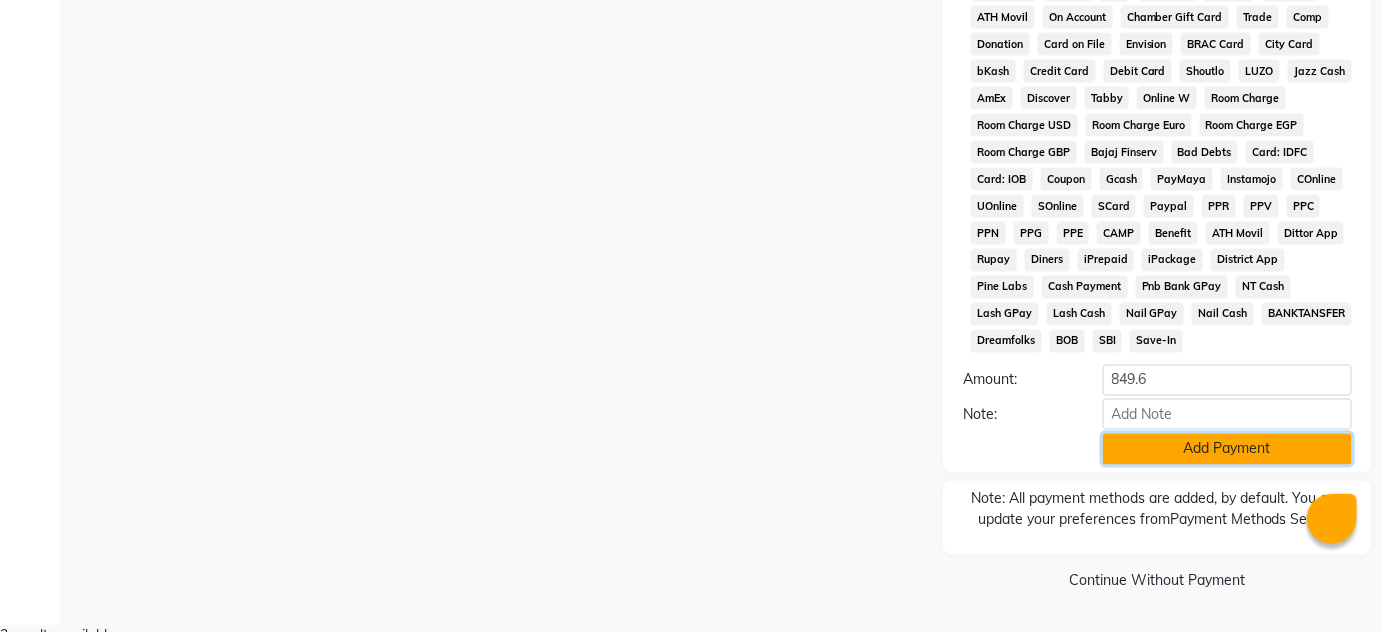 click on "Add Payment" at bounding box center [1227, 449] 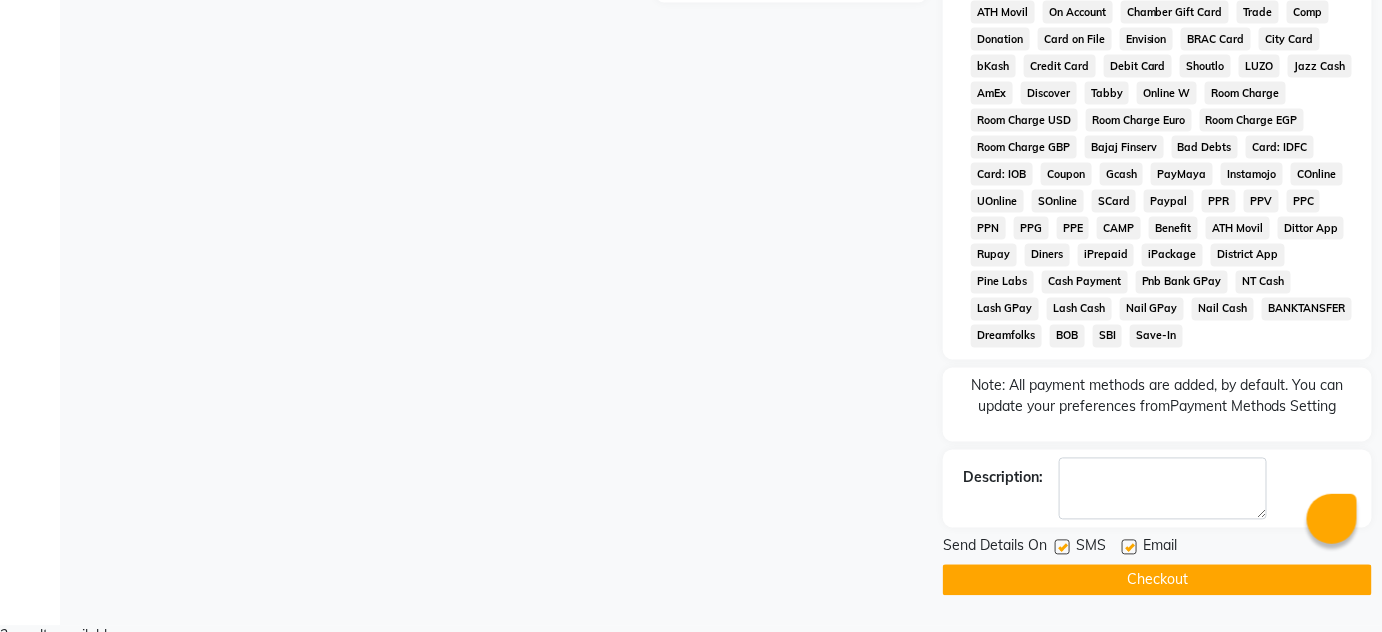 scroll, scrollTop: 1026, scrollLeft: 0, axis: vertical 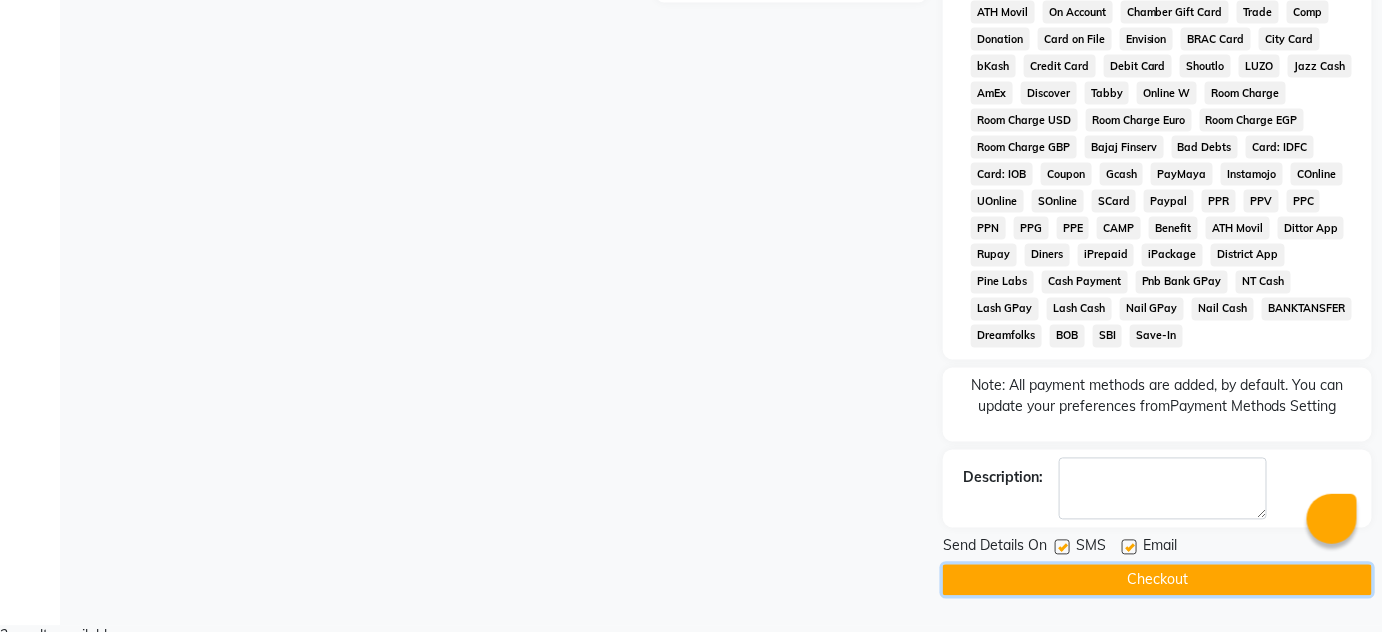 click on "Checkout" at bounding box center (1157, 580) 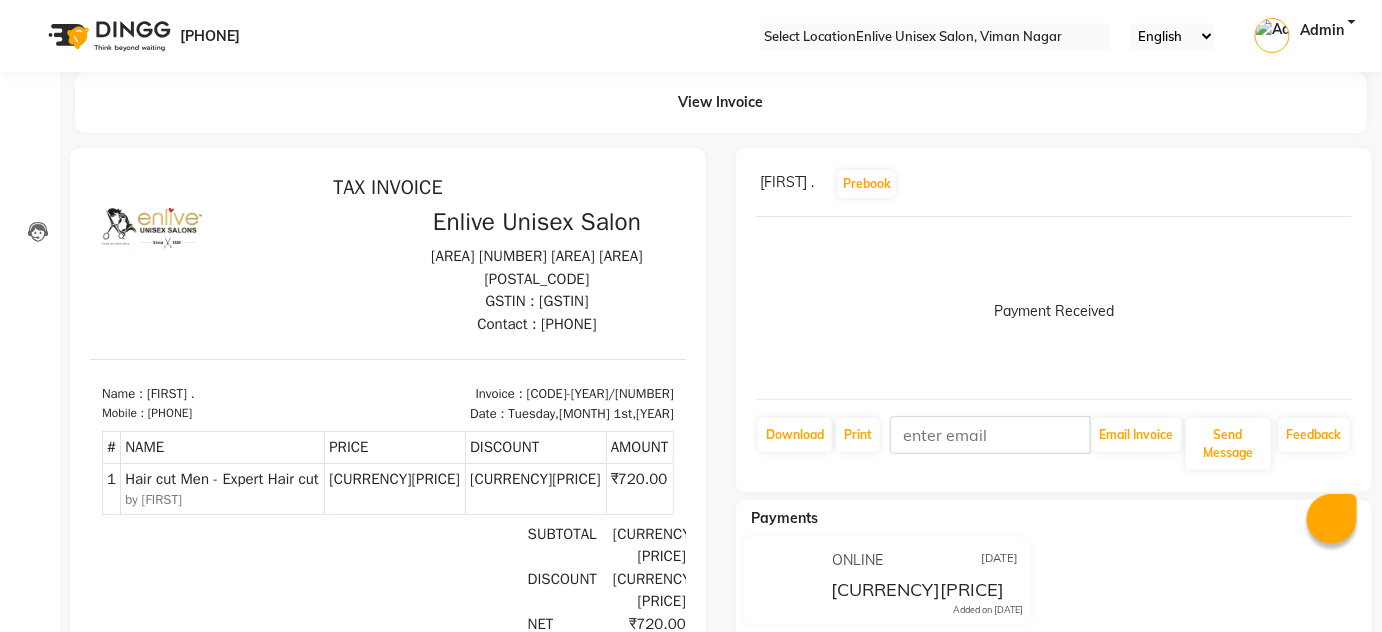 scroll, scrollTop: 90, scrollLeft: 0, axis: vertical 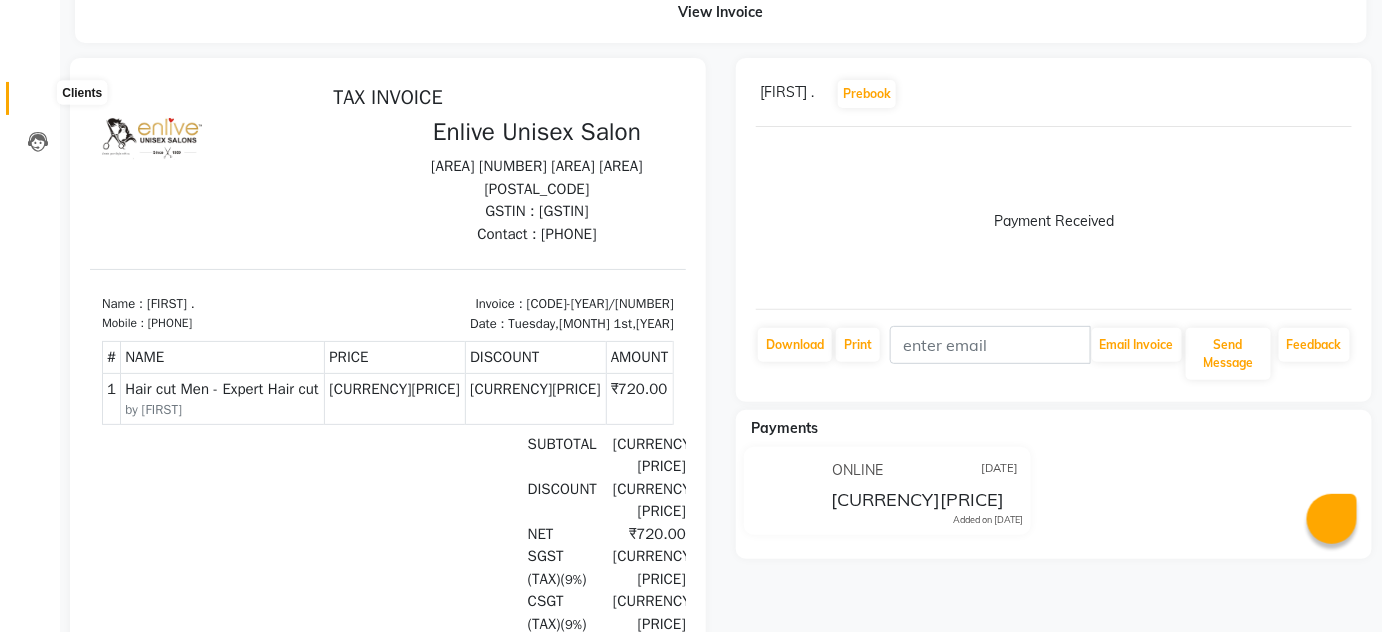 click at bounding box center (38, 103) 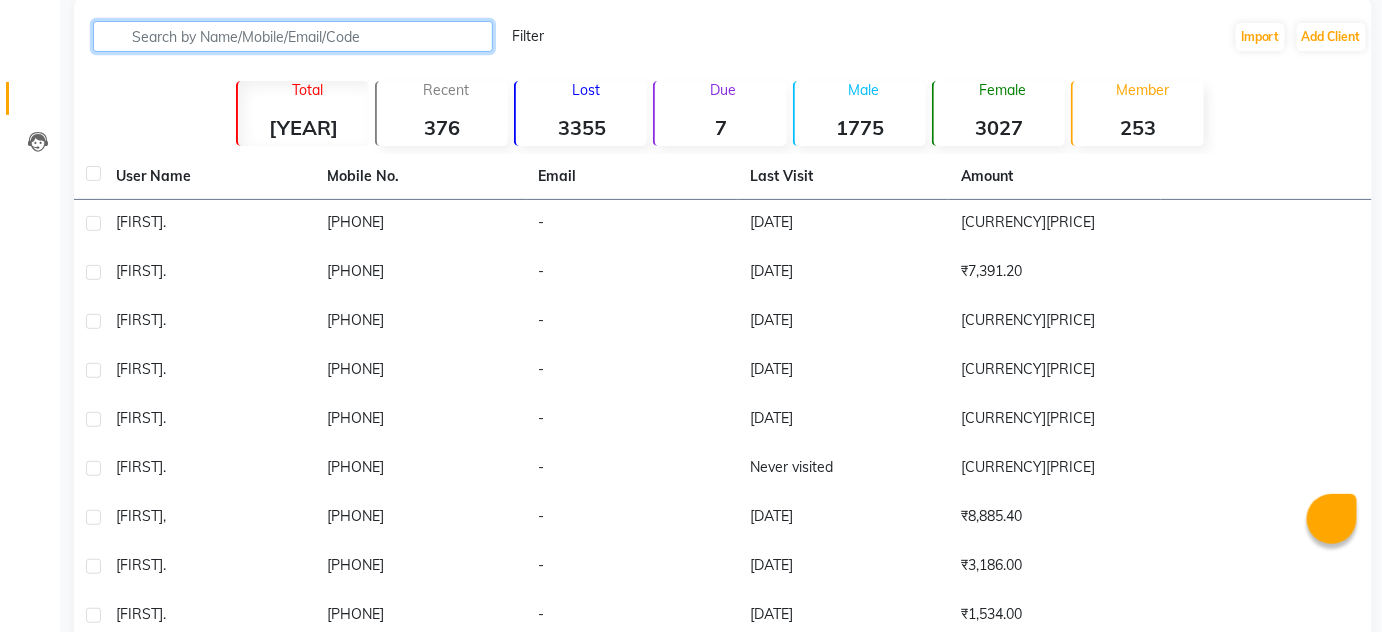 click at bounding box center (293, 36) 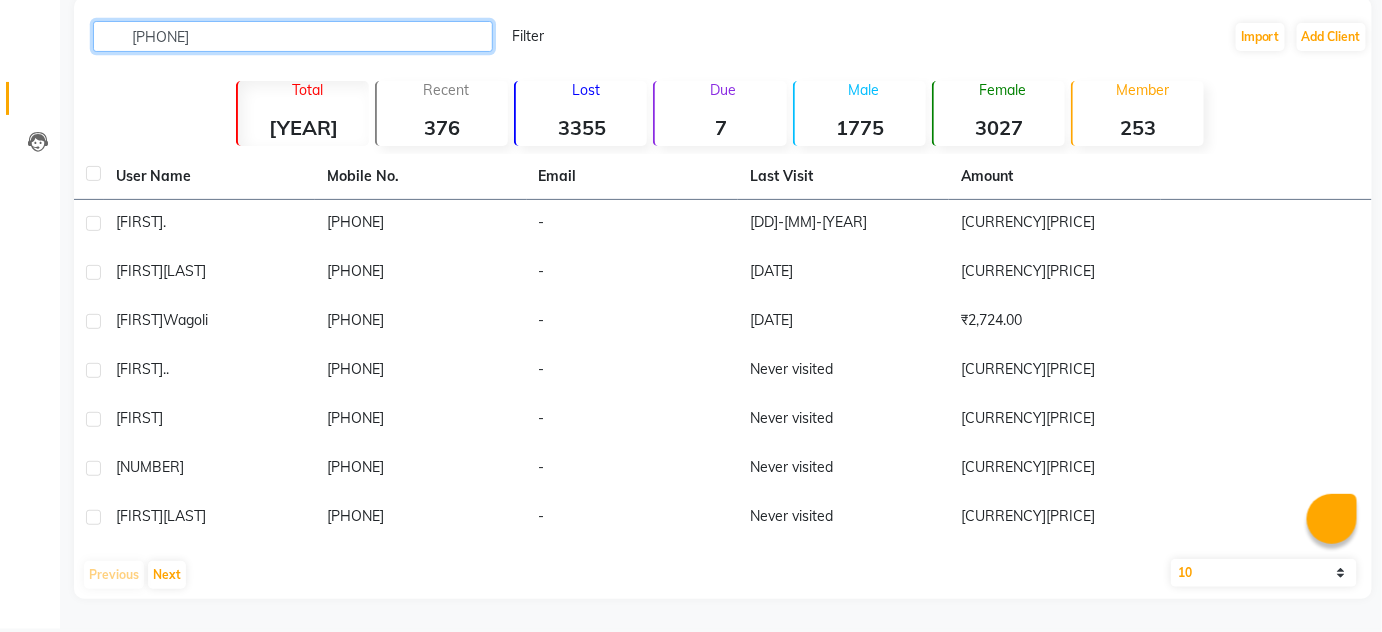 scroll, scrollTop: 86, scrollLeft: 0, axis: vertical 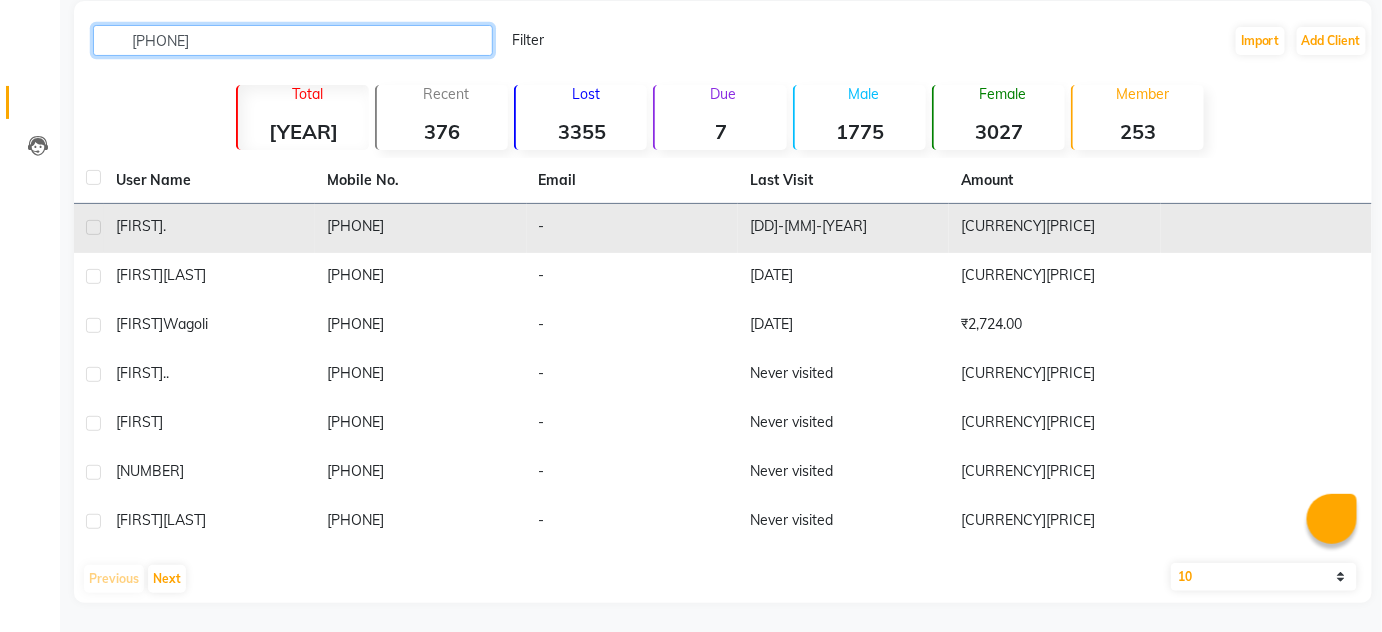 type on "[PHONE]" 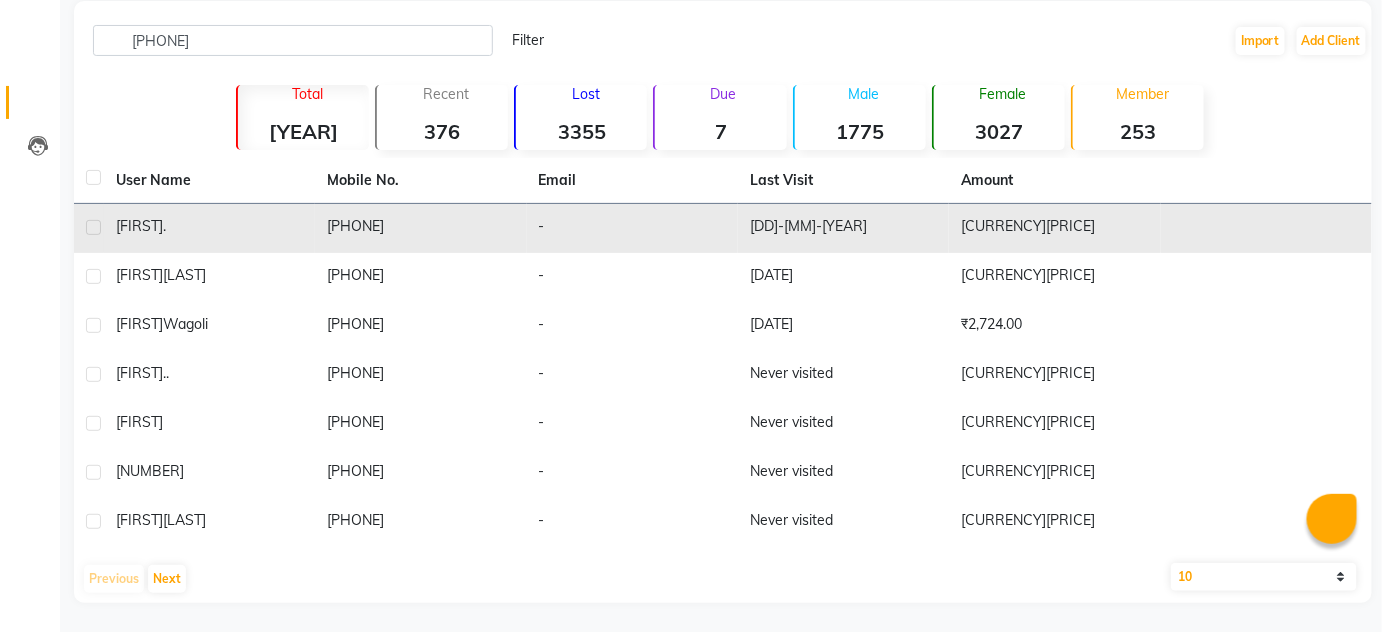 click on "[DD]-[MM]-[YEAR]" at bounding box center (843, 228) 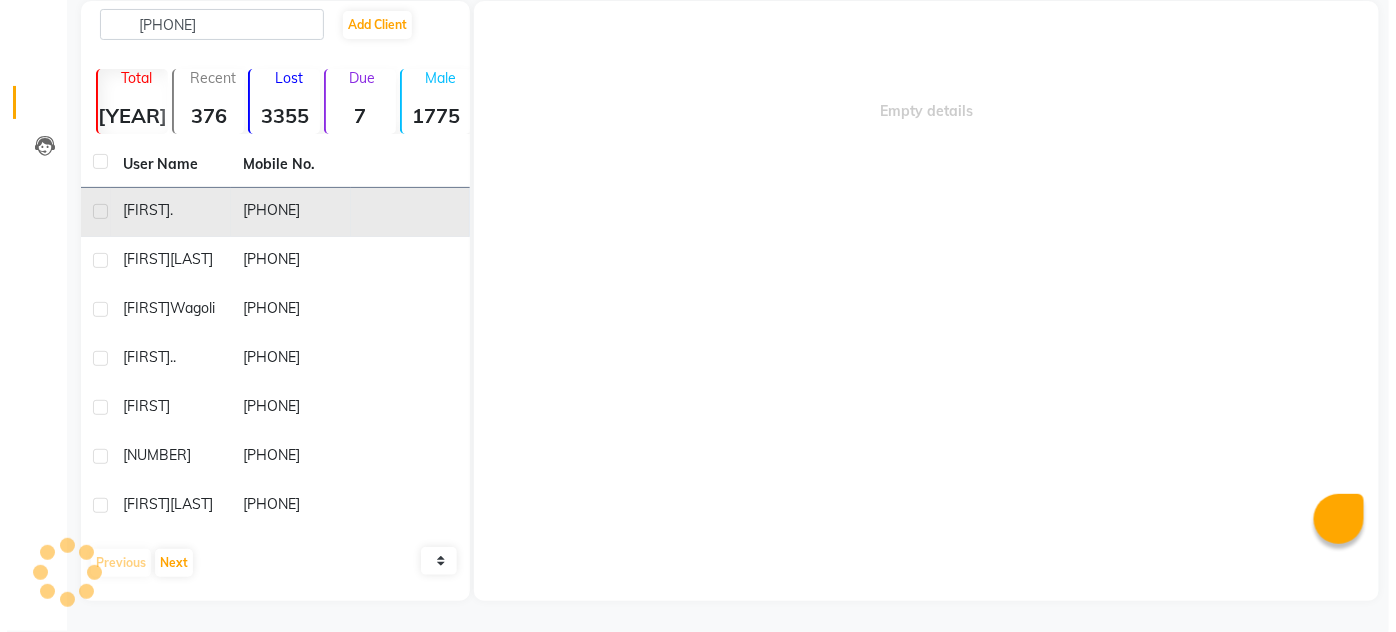 scroll, scrollTop: 85, scrollLeft: 0, axis: vertical 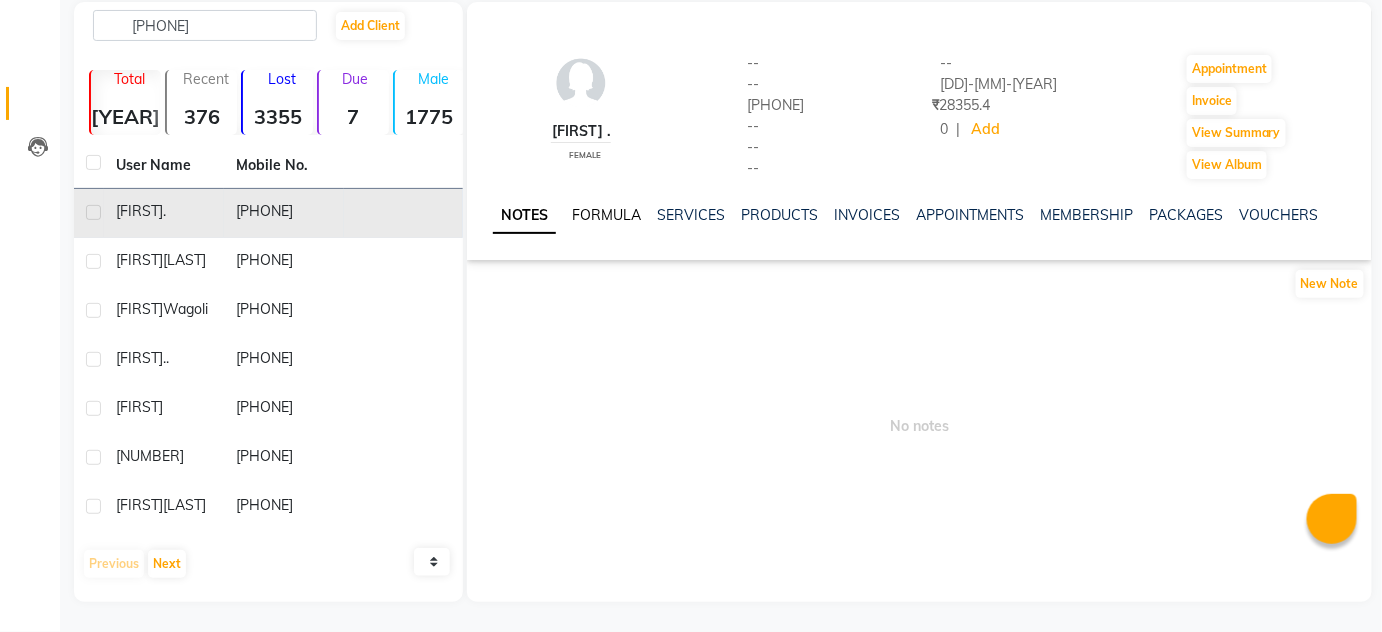 click on "FORMULA" at bounding box center (606, 215) 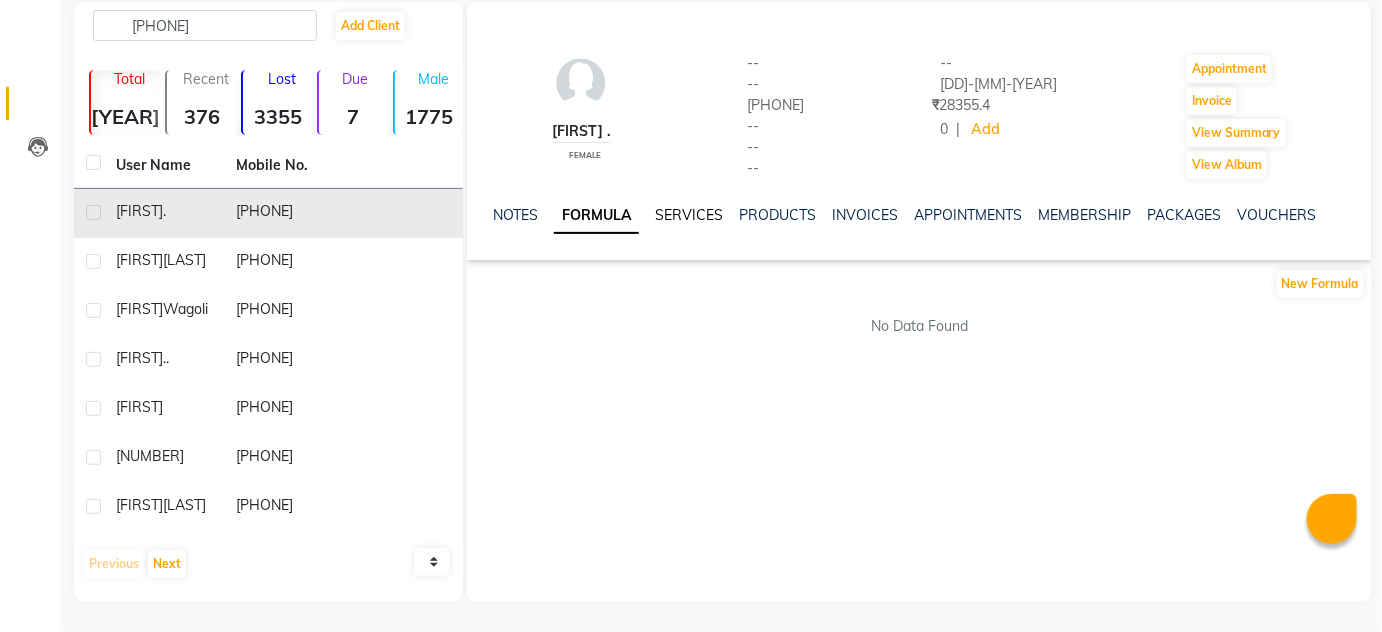 click on "SERVICES" at bounding box center [689, 215] 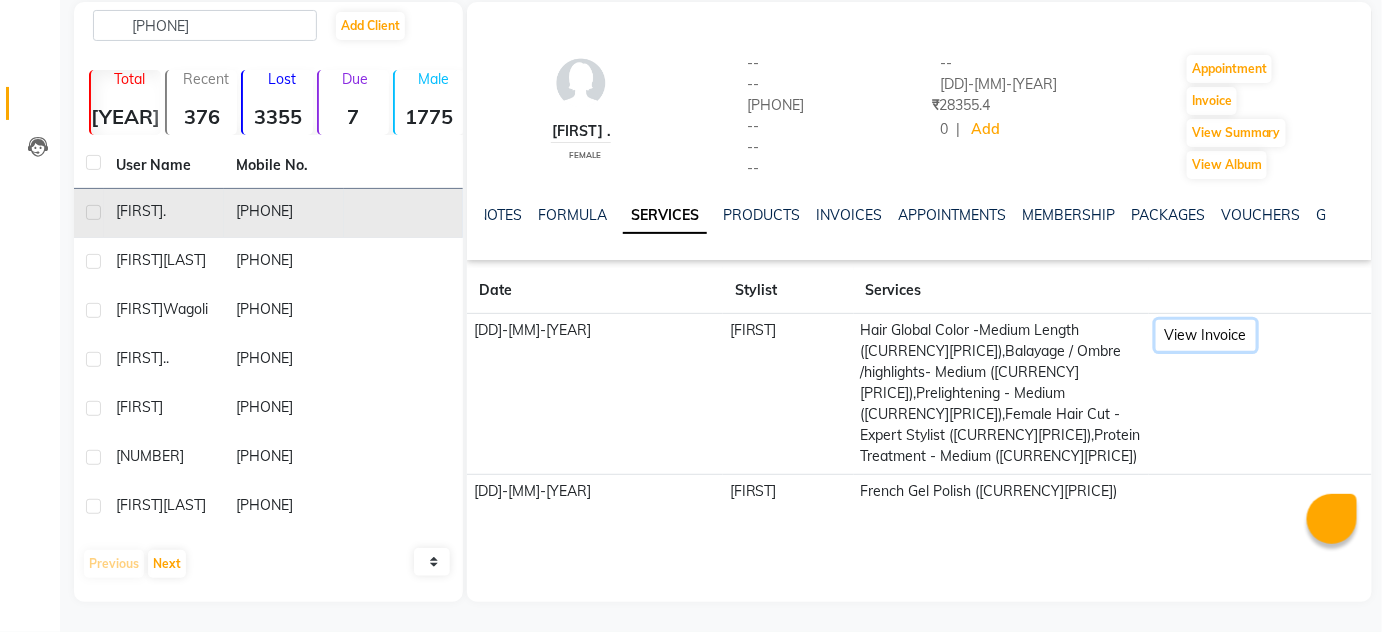 click on "View Invoice" at bounding box center [1206, 335] 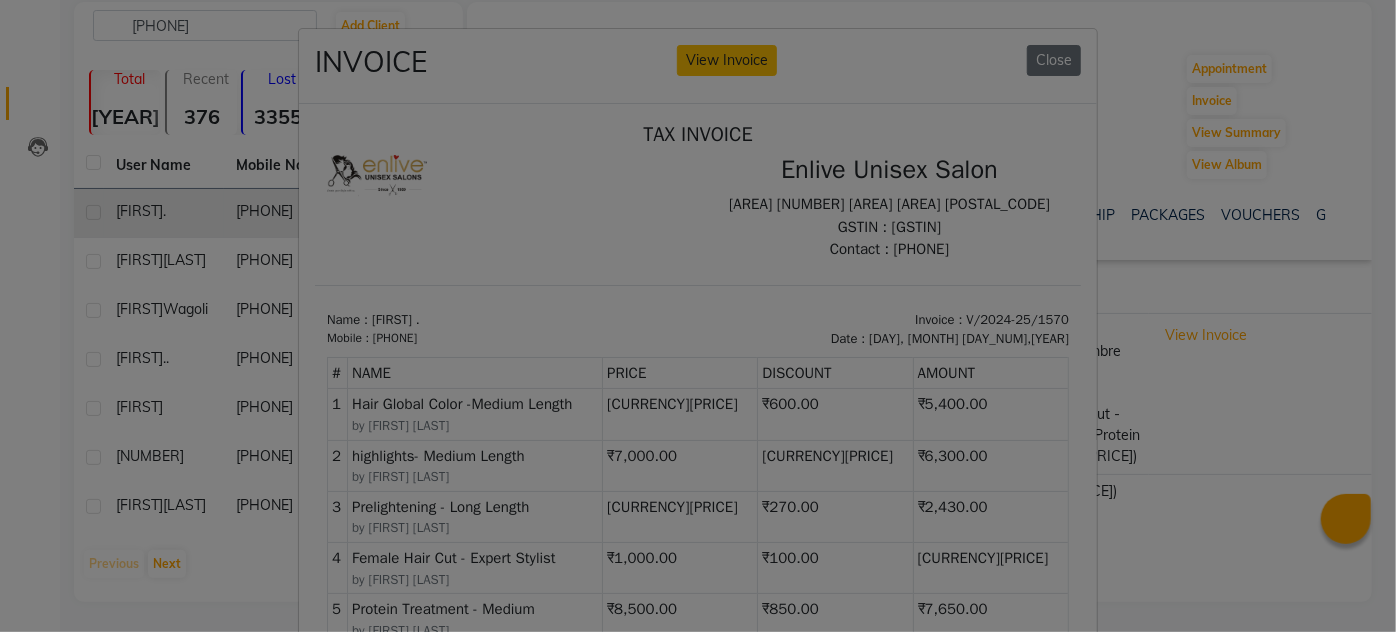 scroll, scrollTop: 8, scrollLeft: 0, axis: vertical 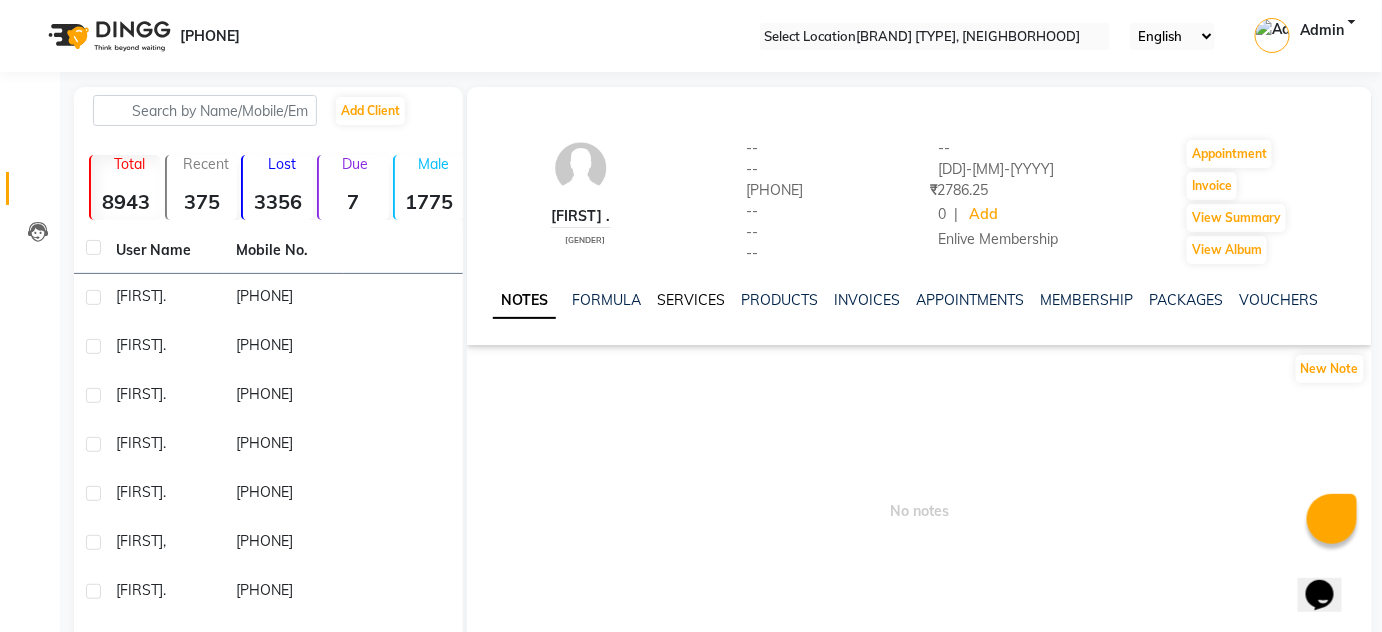 click on "SERVICES" at bounding box center (691, 300) 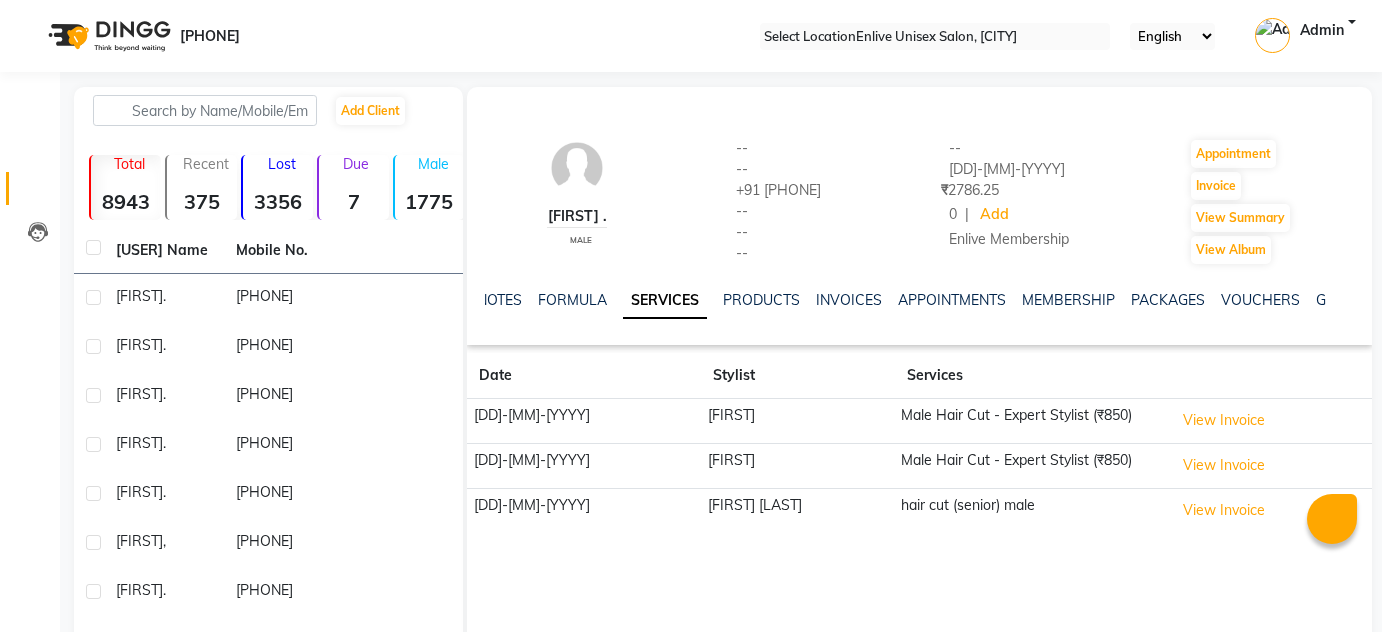 scroll, scrollTop: 0, scrollLeft: 0, axis: both 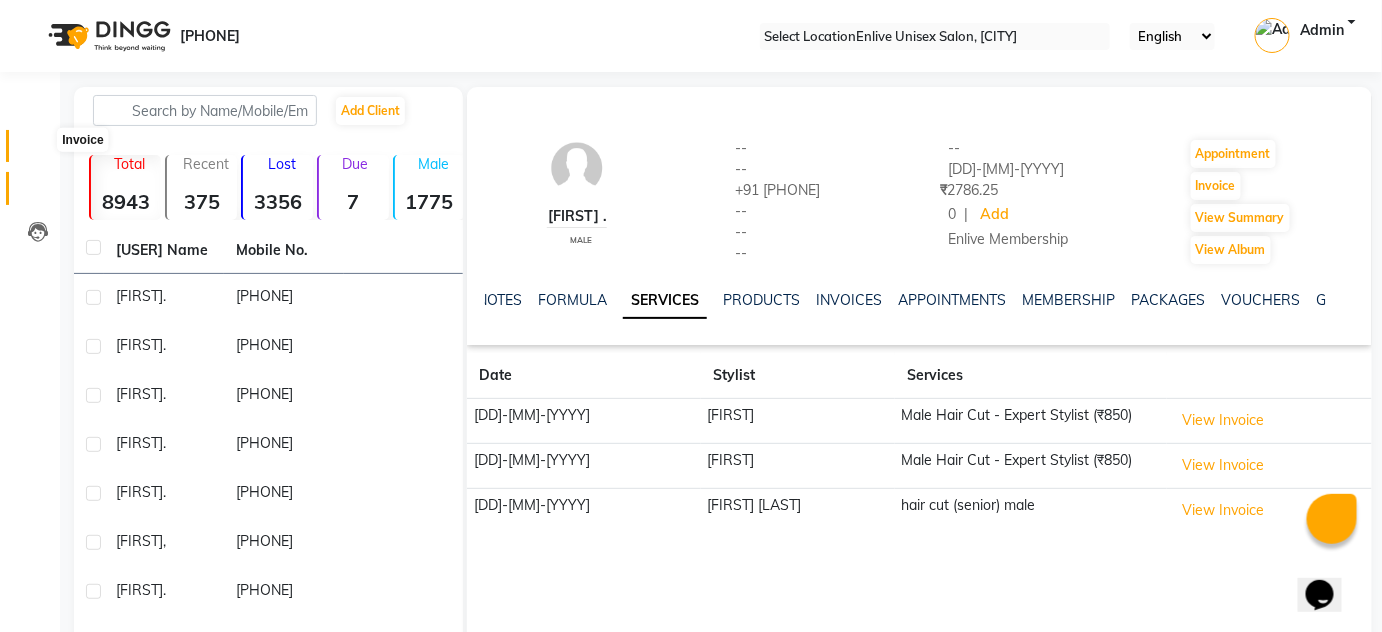 click at bounding box center [38, 151] 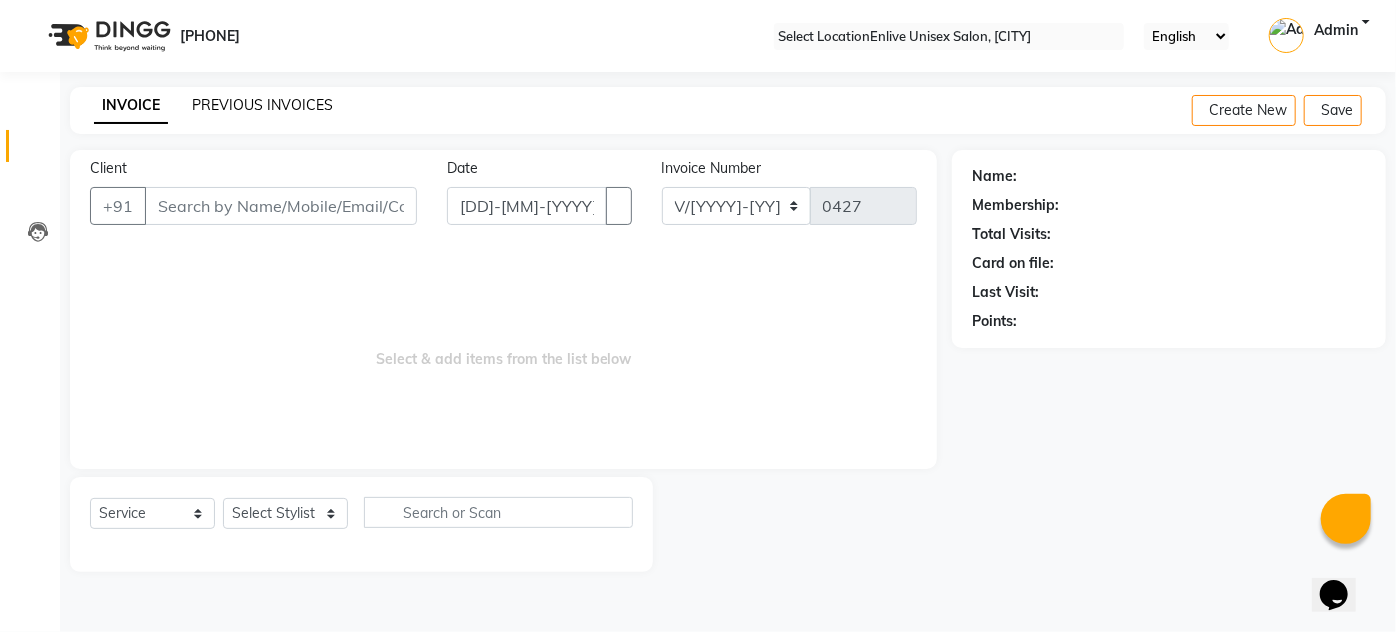 click on "PREVIOUS INVOICES" at bounding box center [262, 105] 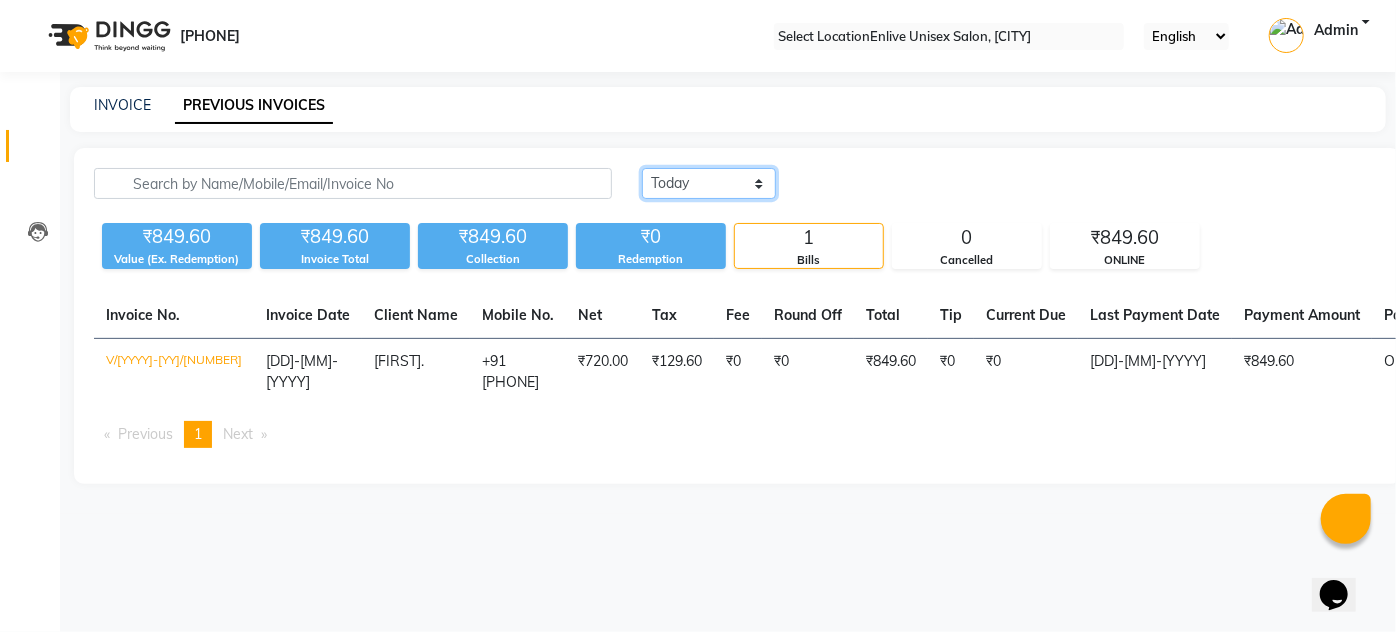 drag, startPoint x: 582, startPoint y: 185, endPoint x: 572, endPoint y: 196, distance: 14.866069 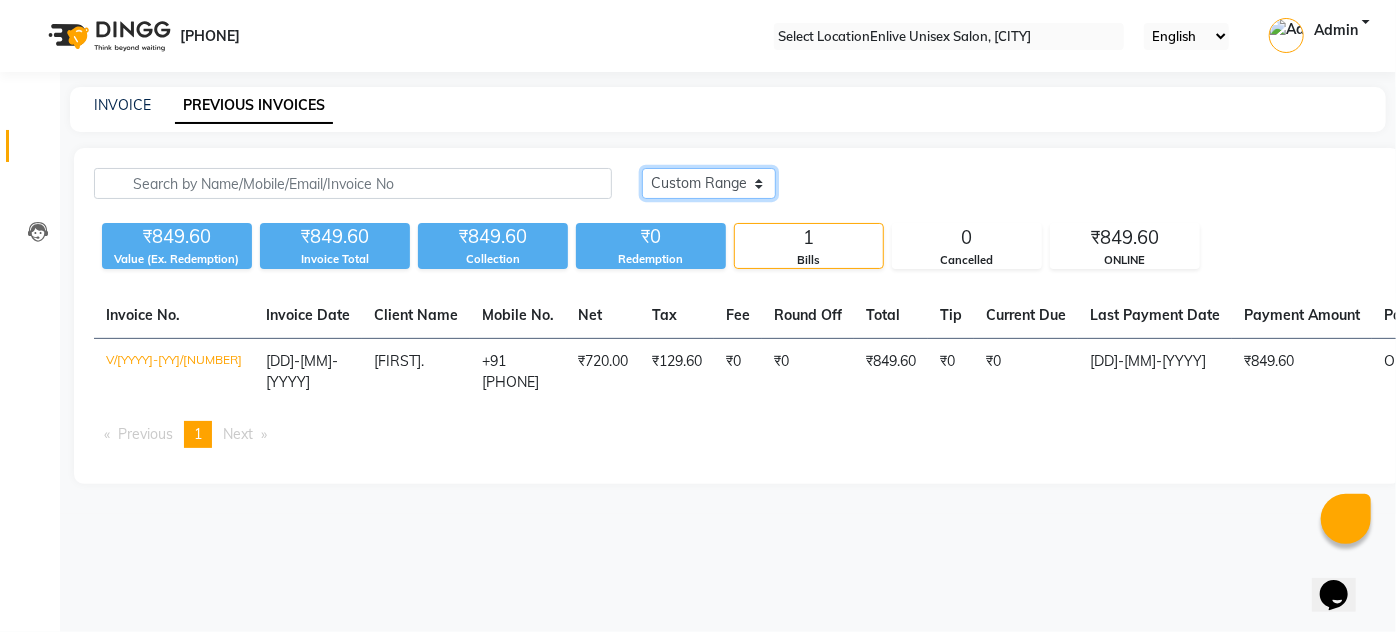 click on "Today Yesterday Custom Range" at bounding box center [709, 183] 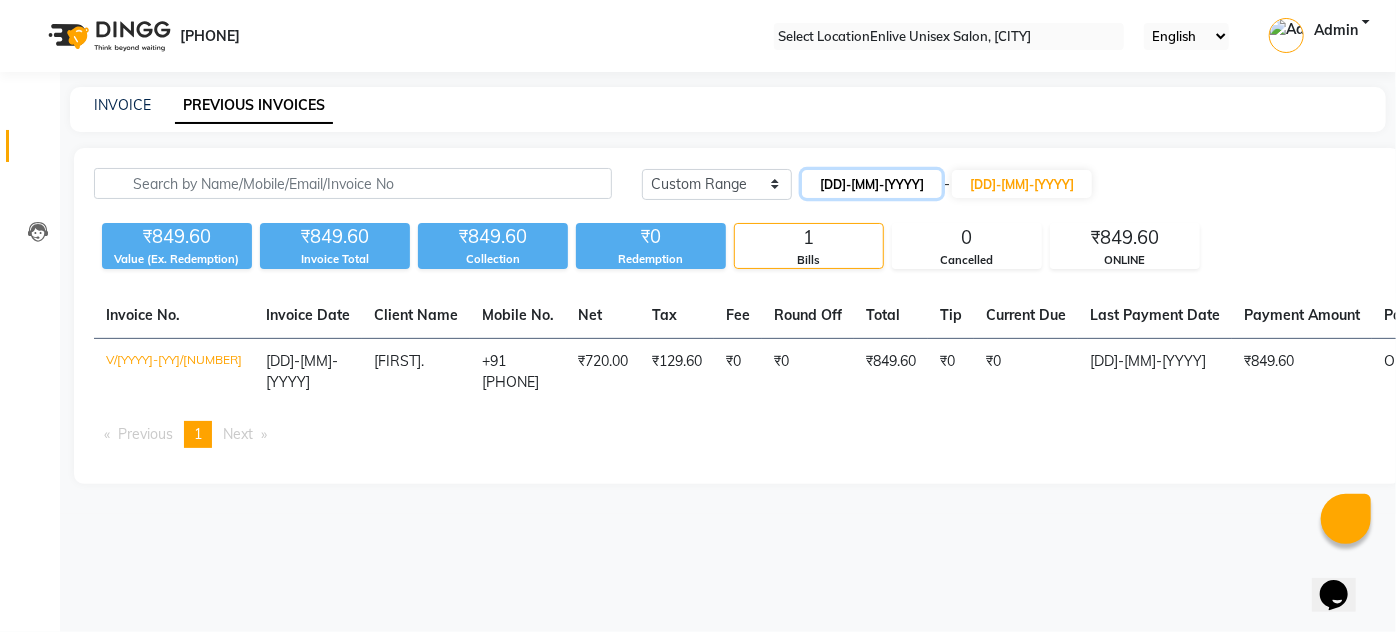 click on "[DD]-[MM]-[YYYY]" at bounding box center (872, 184) 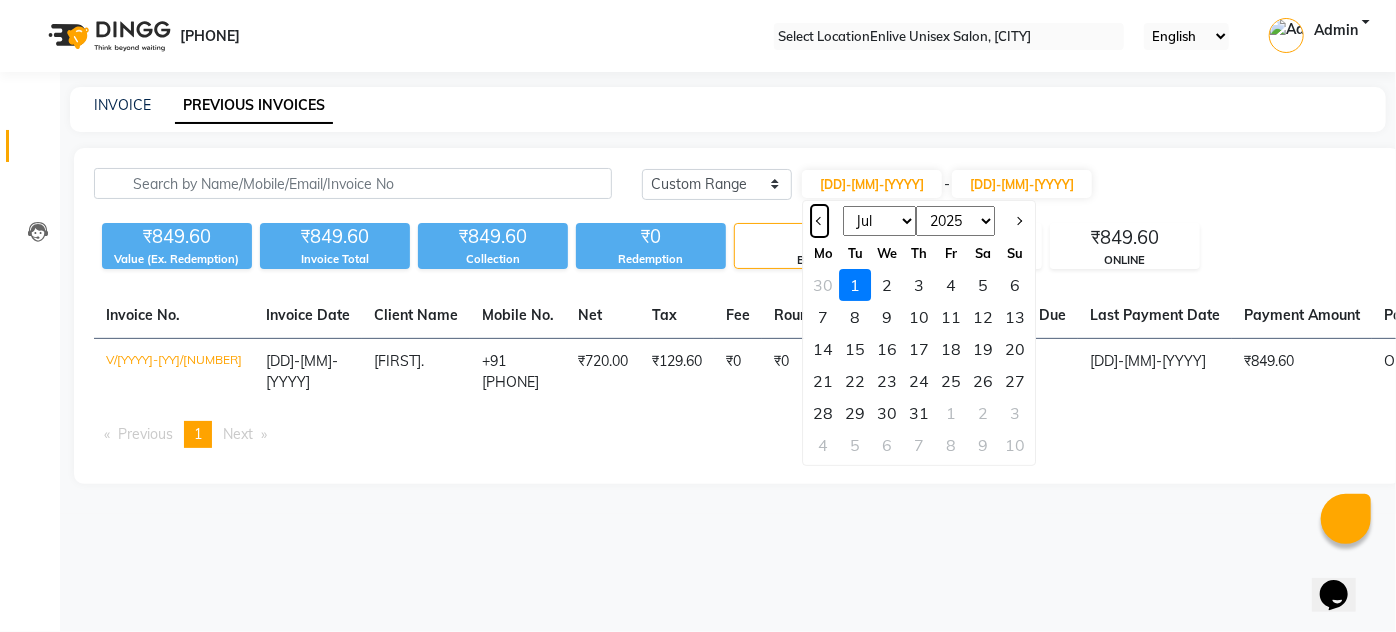click at bounding box center (819, 221) 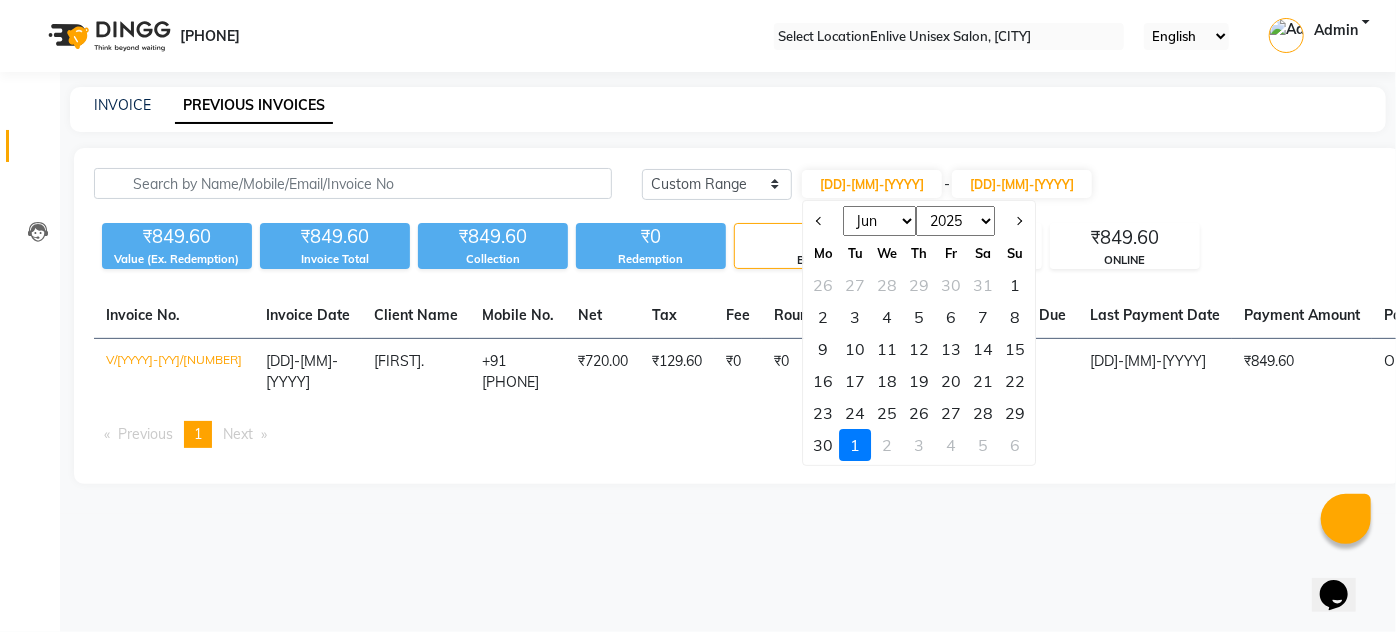 click on "29" at bounding box center (1015, 413) 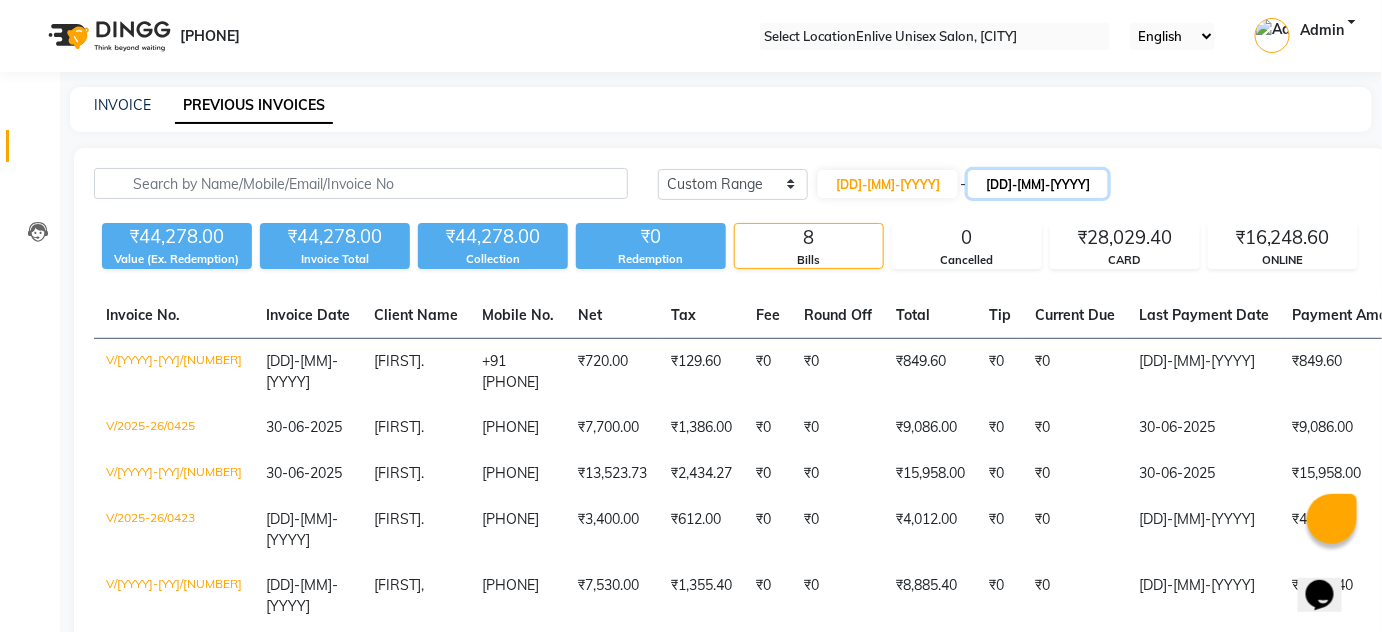 click on "01-07-2025" at bounding box center [1038, 184] 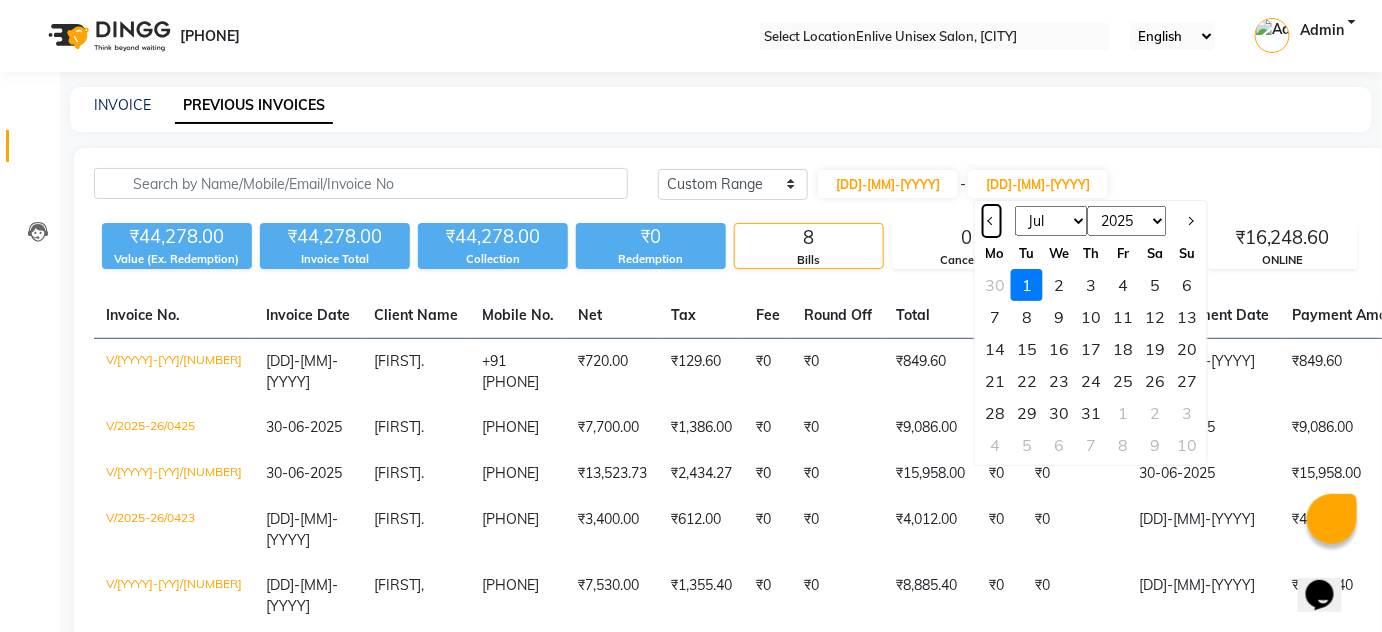 click at bounding box center (991, 221) 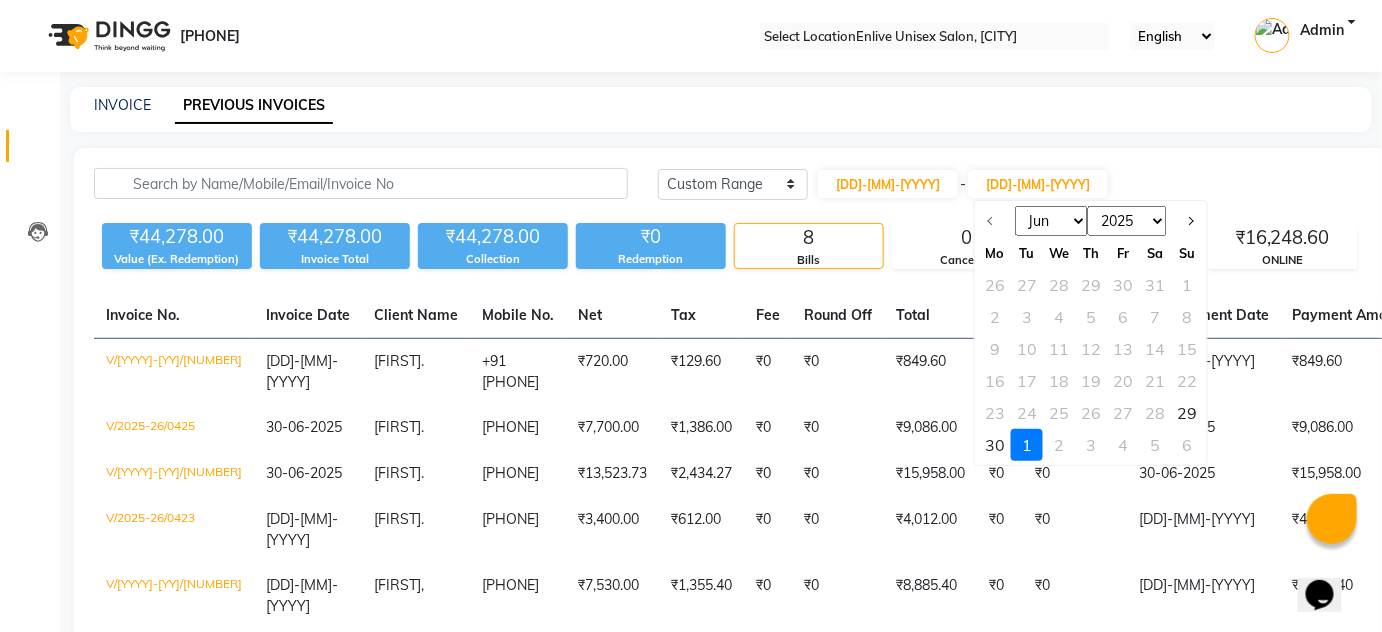 click on "29" at bounding box center [1187, 413] 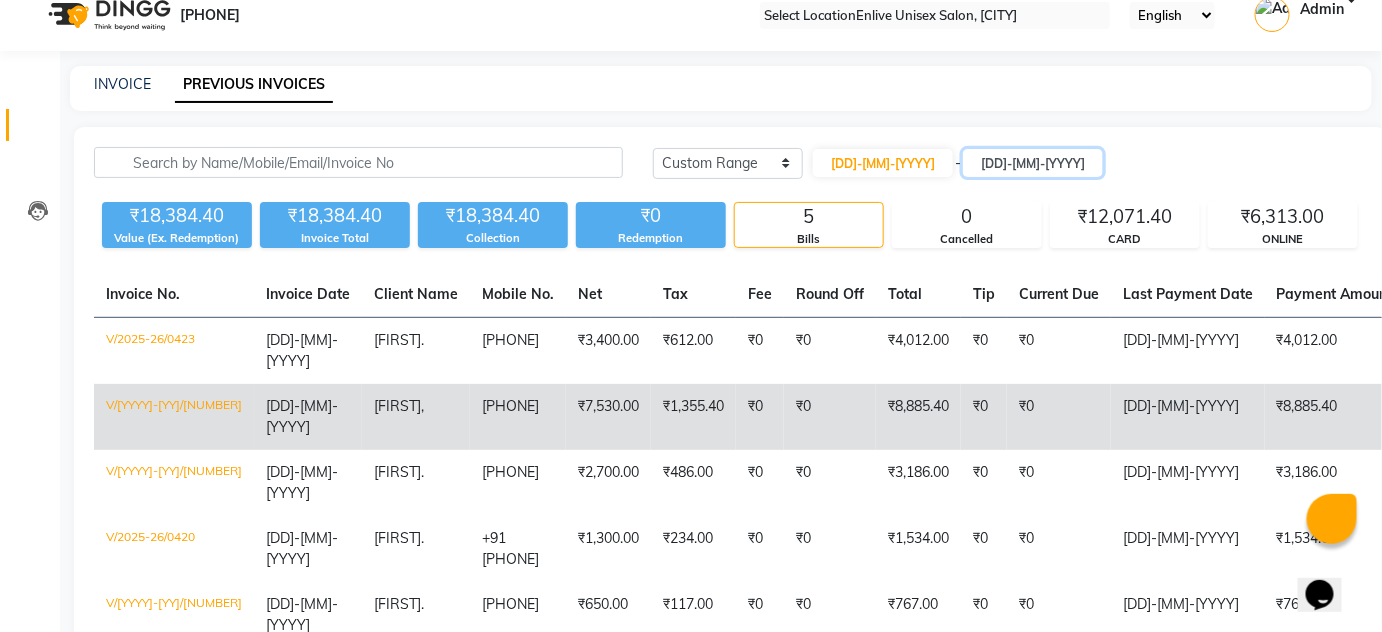 scroll, scrollTop: 111, scrollLeft: 0, axis: vertical 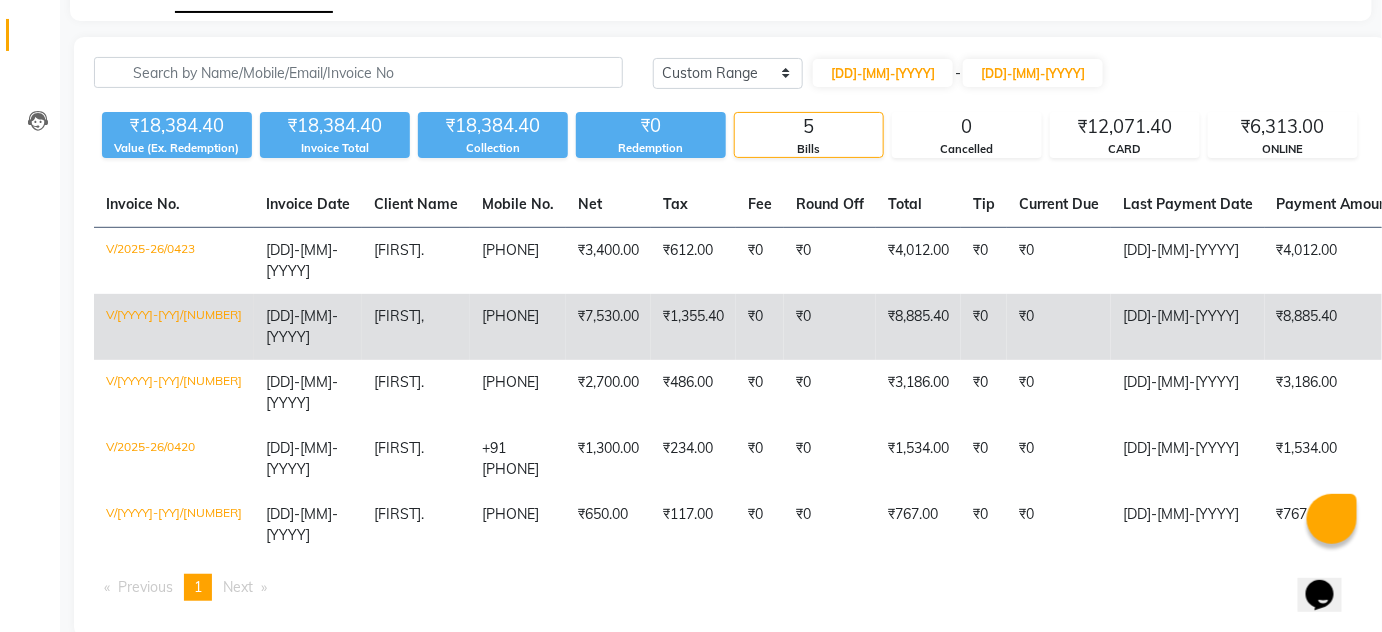 click on "₹1,355.40" at bounding box center (693, 261) 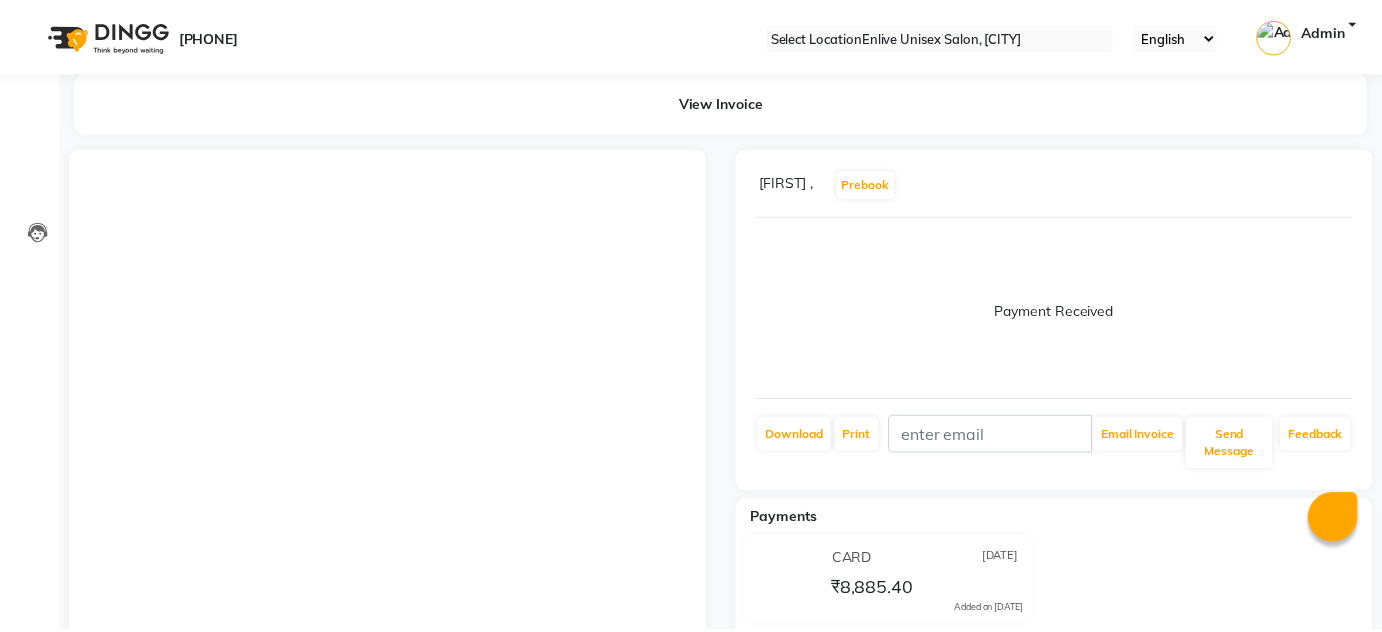scroll, scrollTop: 0, scrollLeft: 0, axis: both 